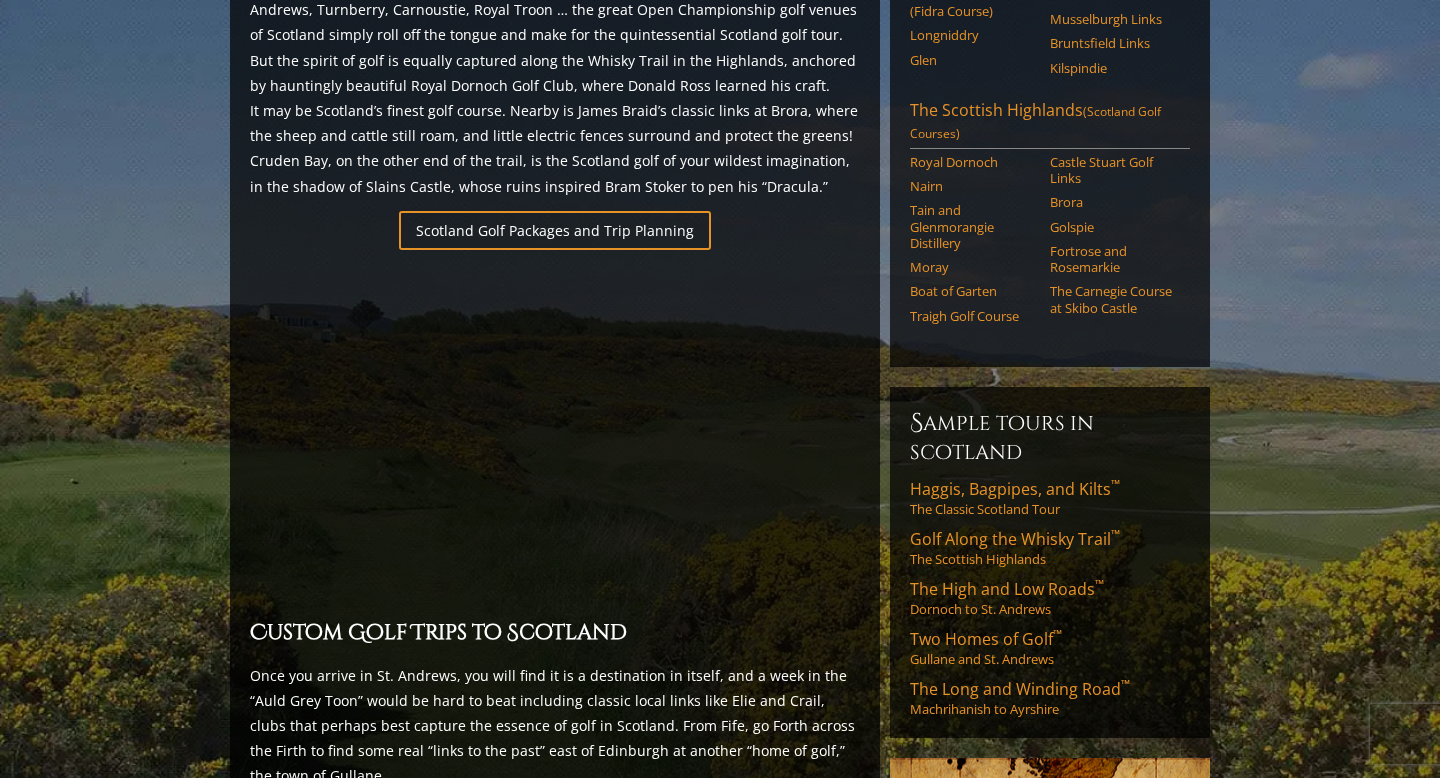 scroll, scrollTop: 1227, scrollLeft: 0, axis: vertical 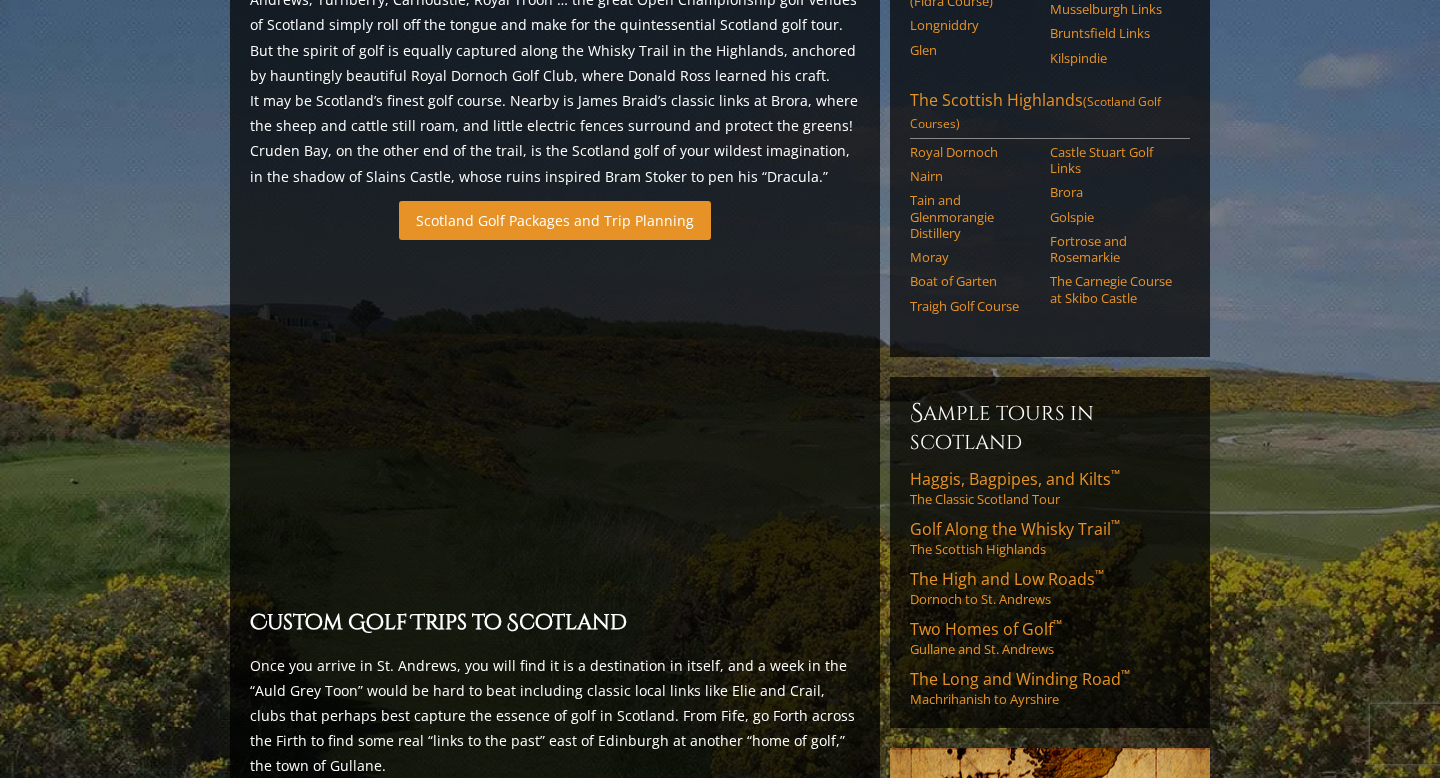 click on "Scotland Golf Packages and Trip Planning" at bounding box center (555, 220) 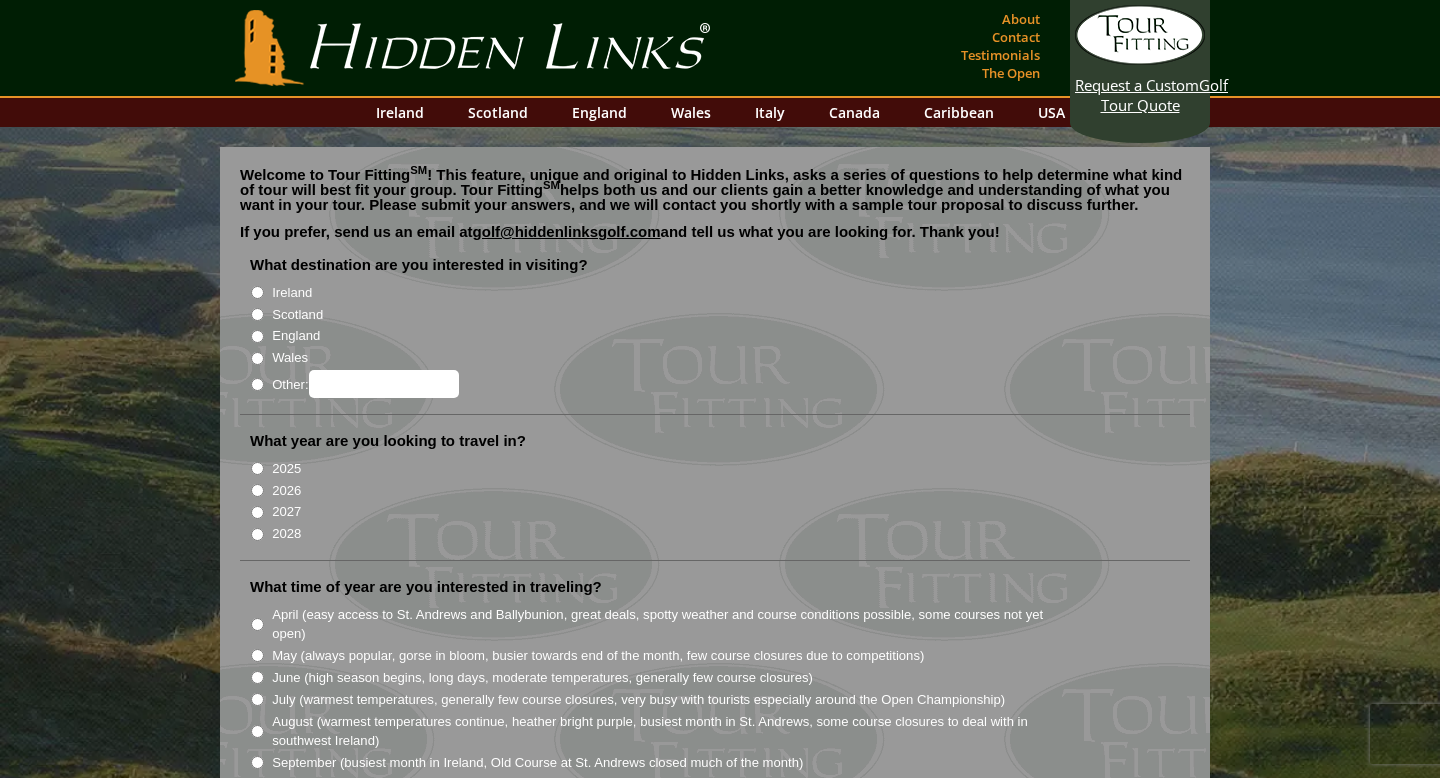 scroll, scrollTop: 0, scrollLeft: 0, axis: both 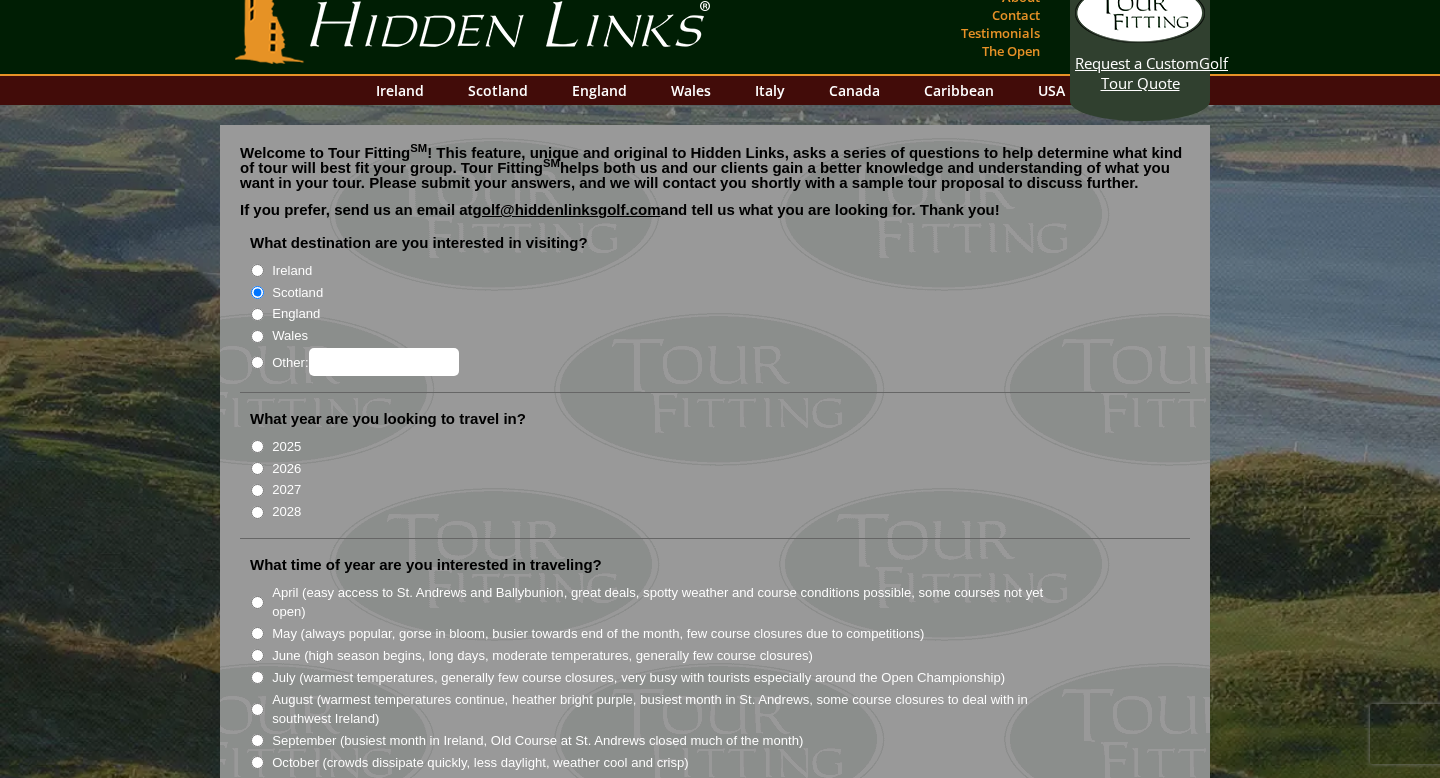 click on "2026" at bounding box center [257, 468] 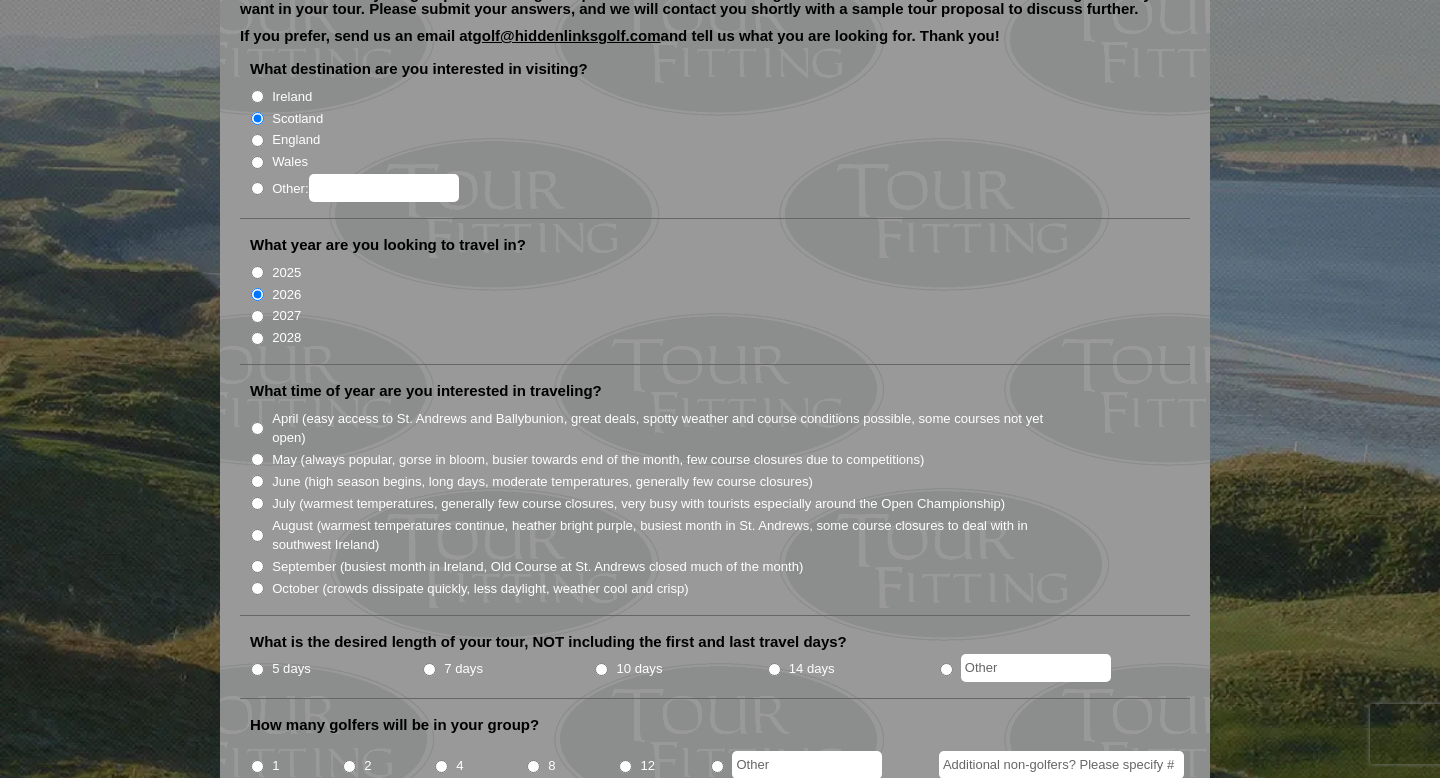 scroll, scrollTop: 209, scrollLeft: 0, axis: vertical 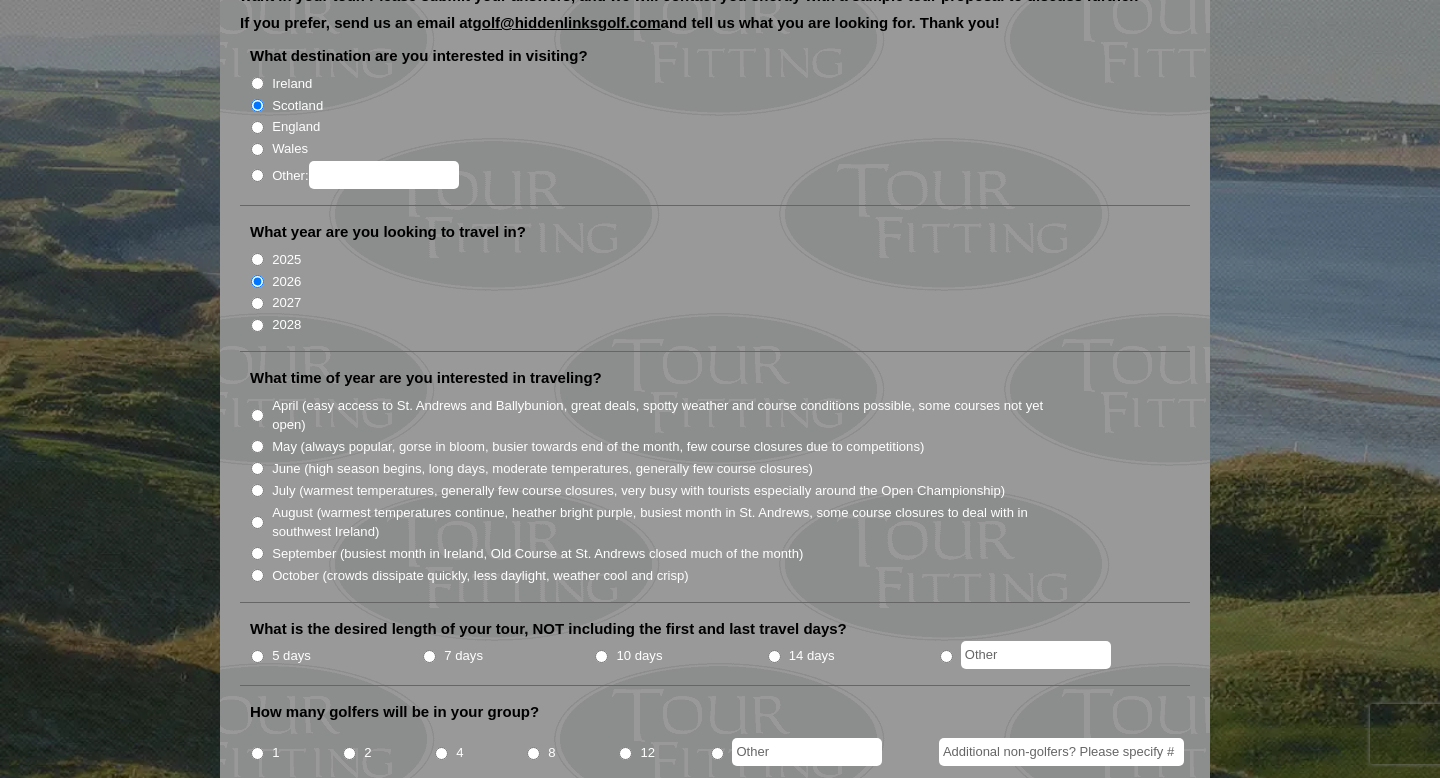 click on "May (always popular, gorse in bloom, busier towards end of the month, few course closures due to competitions)" at bounding box center (257, 446) 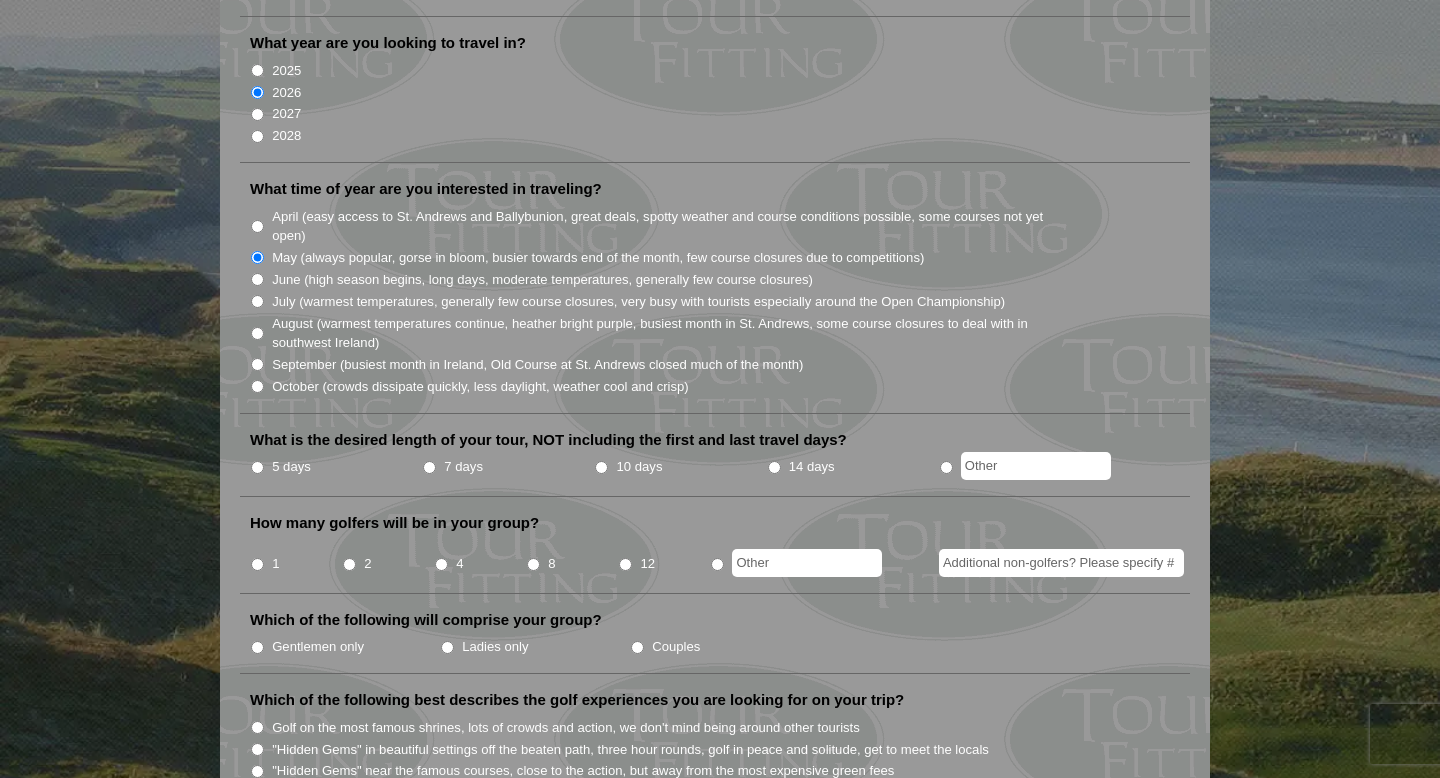 scroll, scrollTop: 400, scrollLeft: 0, axis: vertical 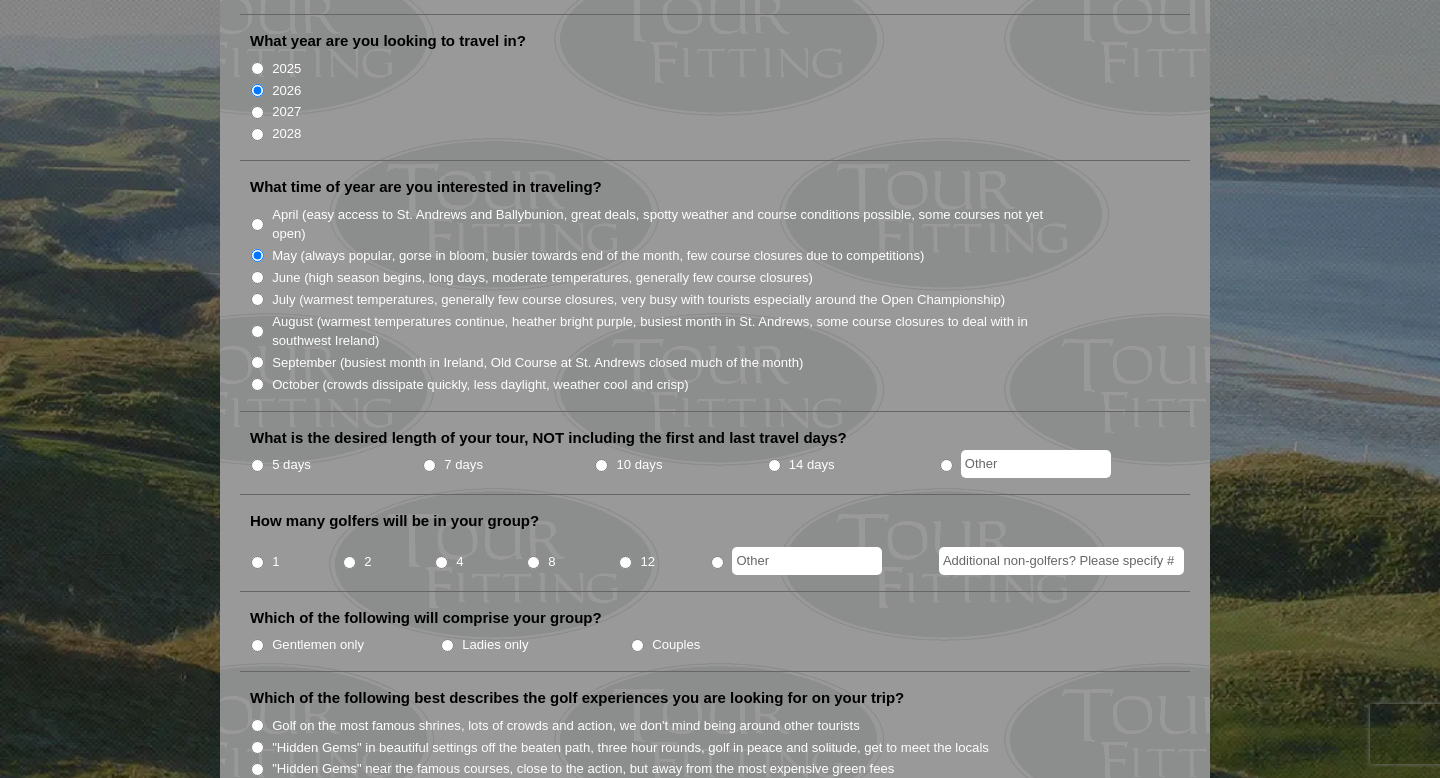 click on "7 days" at bounding box center [429, 465] 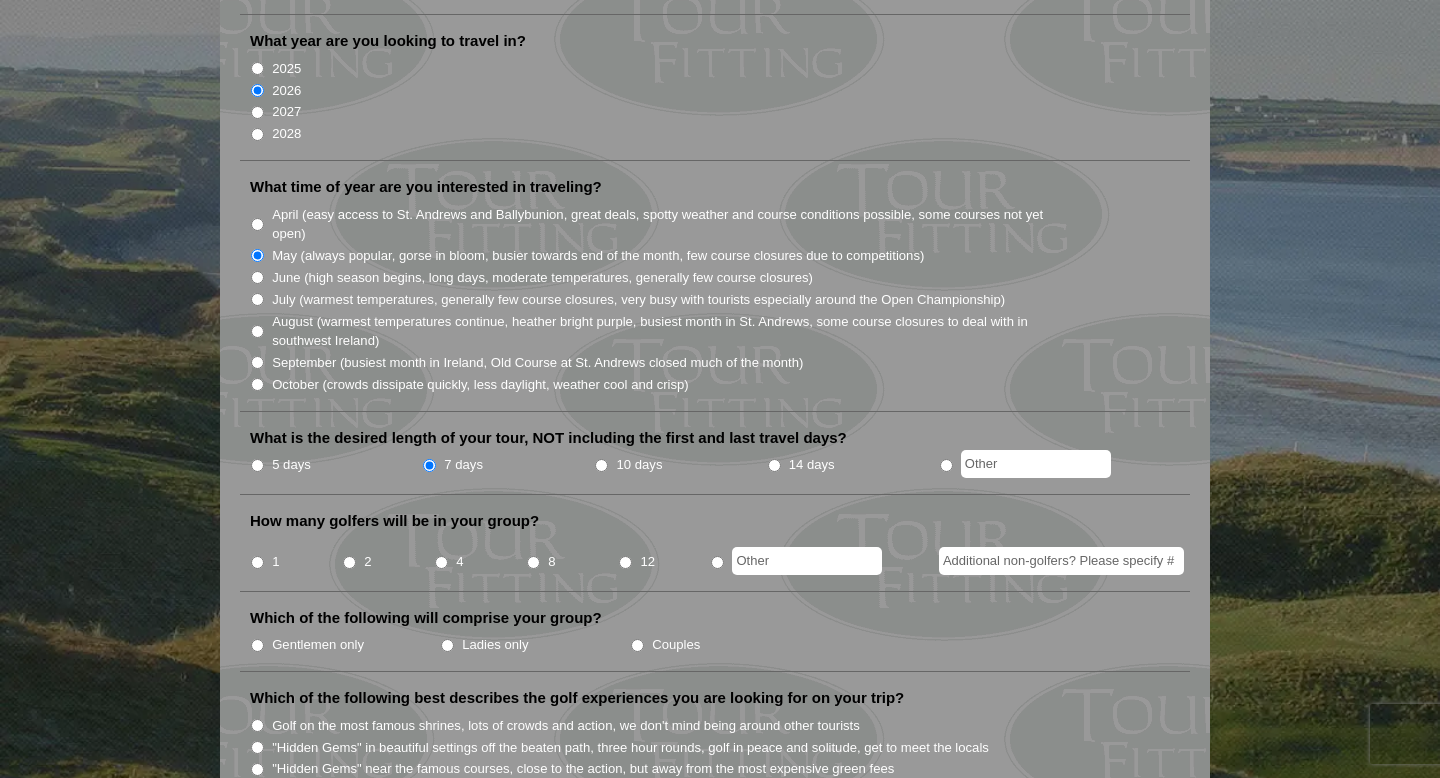 click on "4" at bounding box center (441, 562) 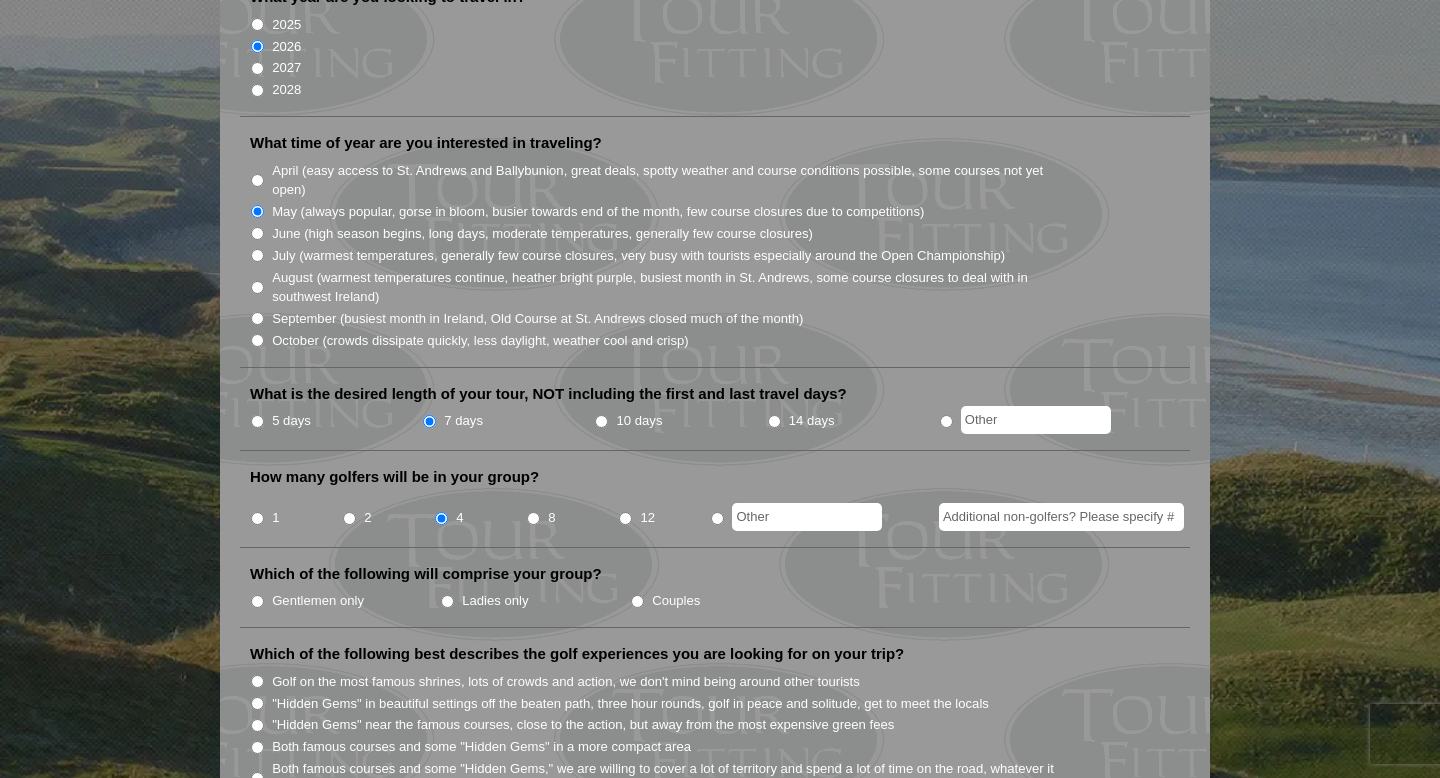 scroll, scrollTop: 530, scrollLeft: 0, axis: vertical 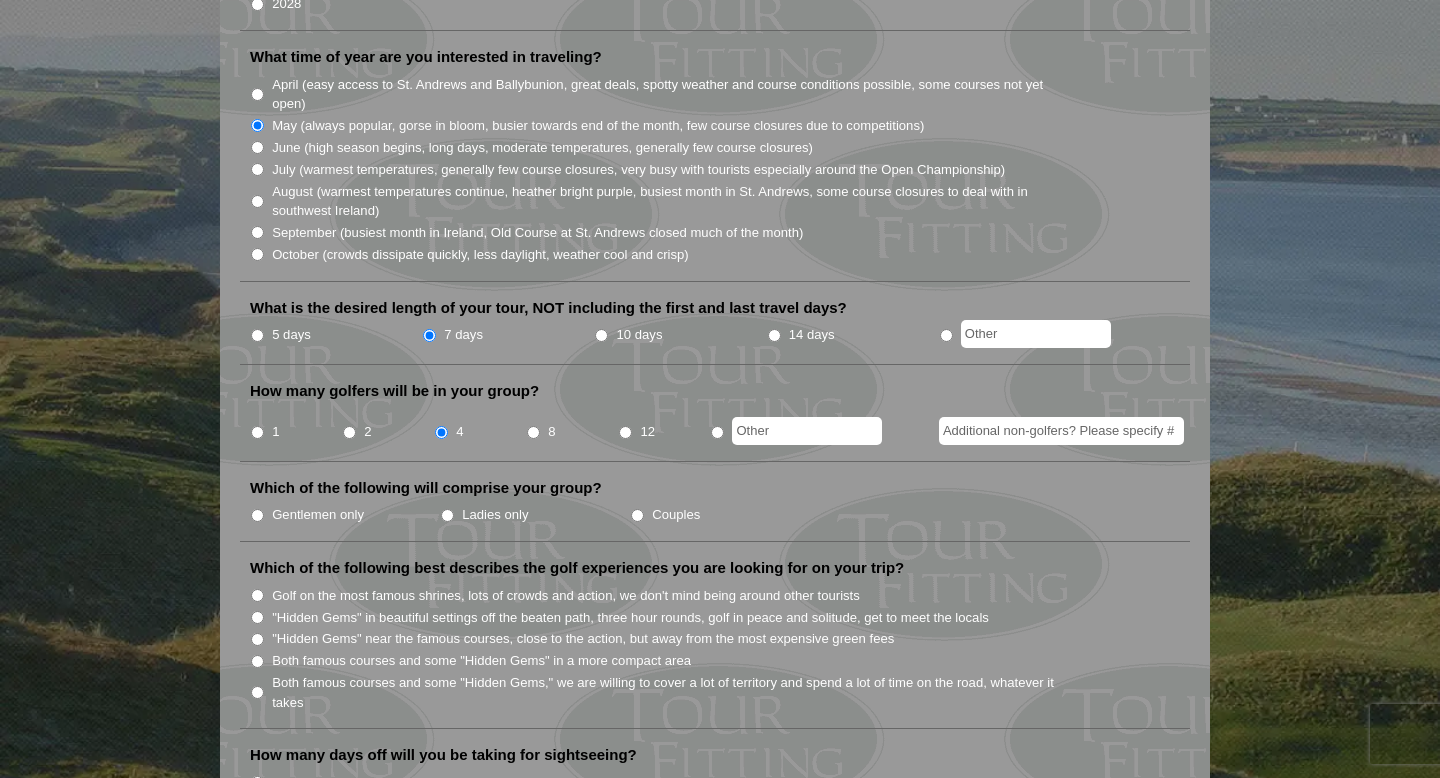 click on "Gentlemen only" at bounding box center [257, 515] 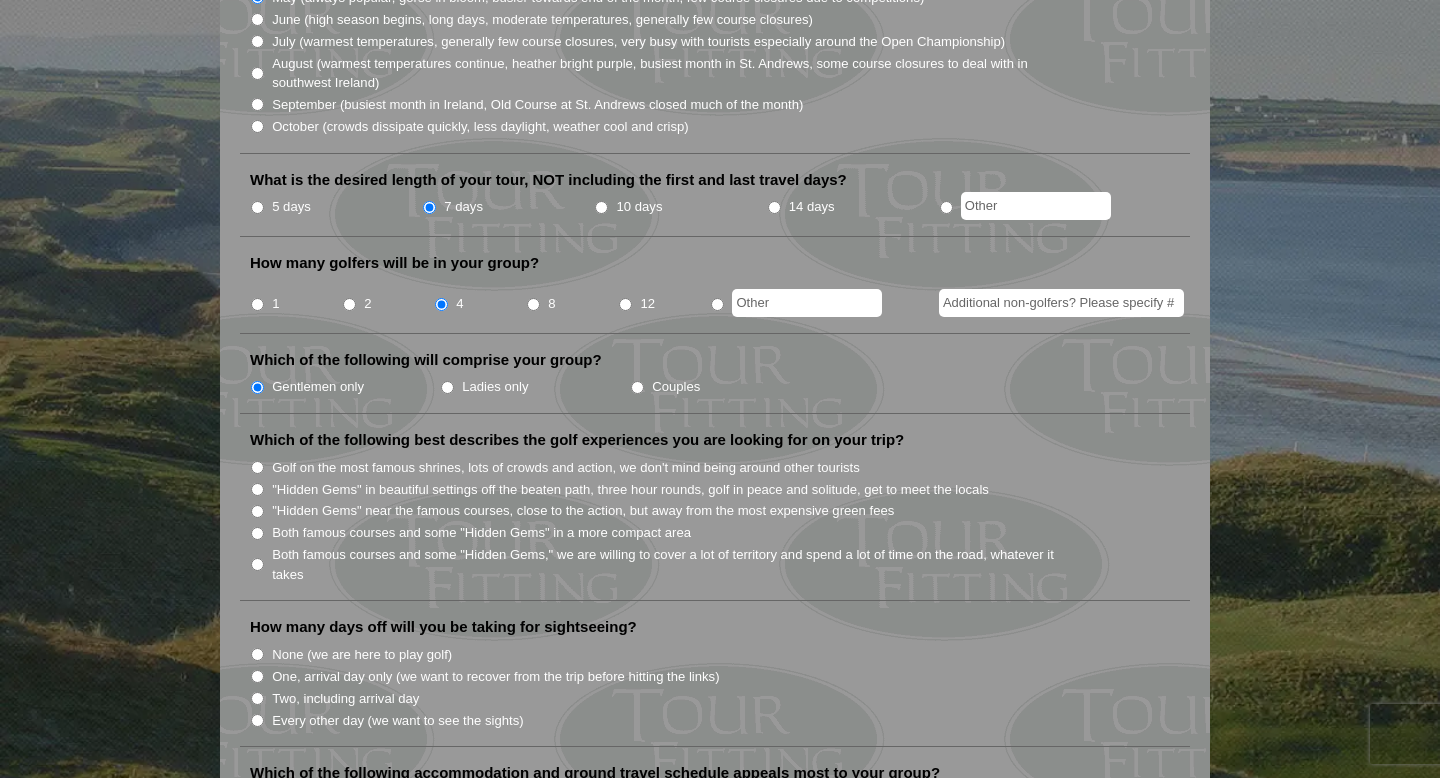 scroll, scrollTop: 659, scrollLeft: 0, axis: vertical 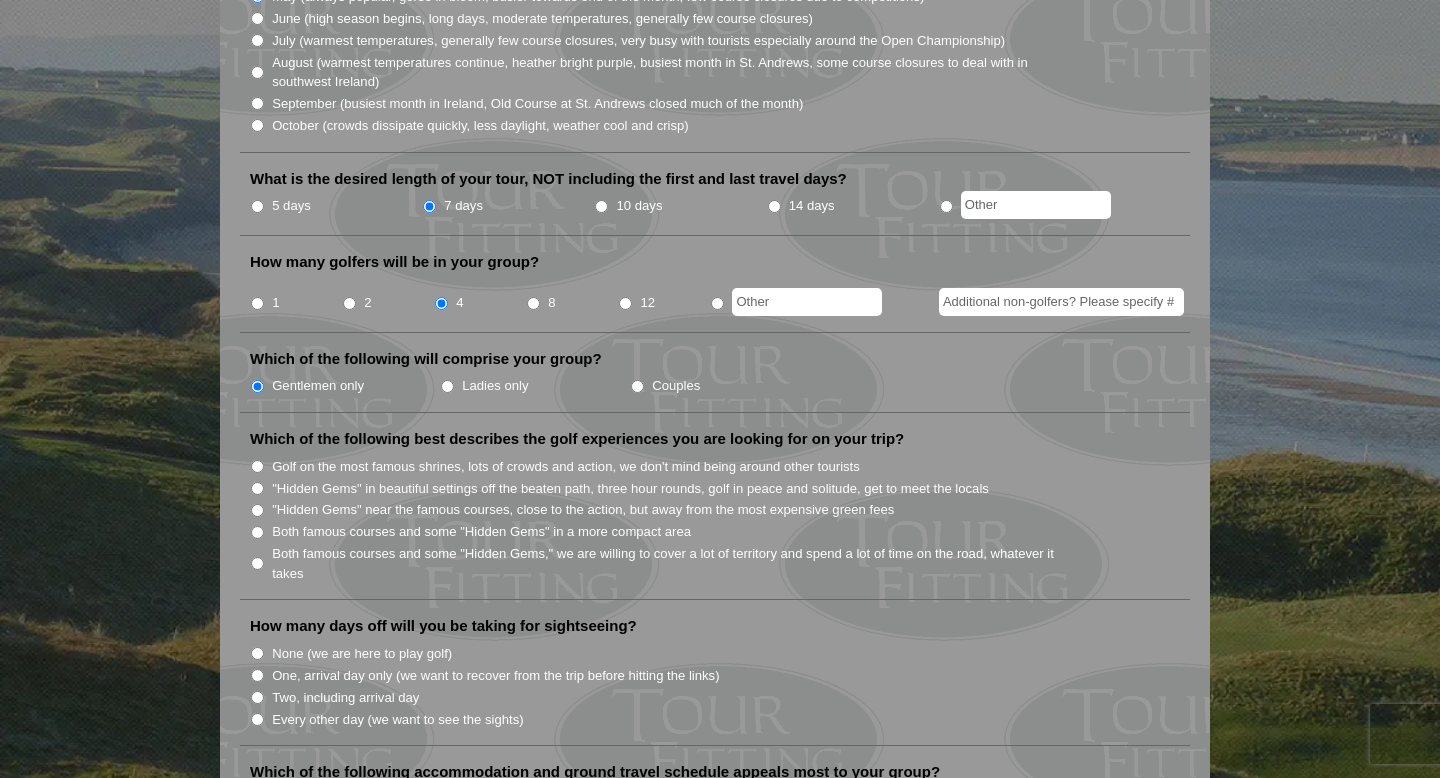 click on "Both famous courses and some "Hidden Gems" in a more compact area" at bounding box center [257, 532] 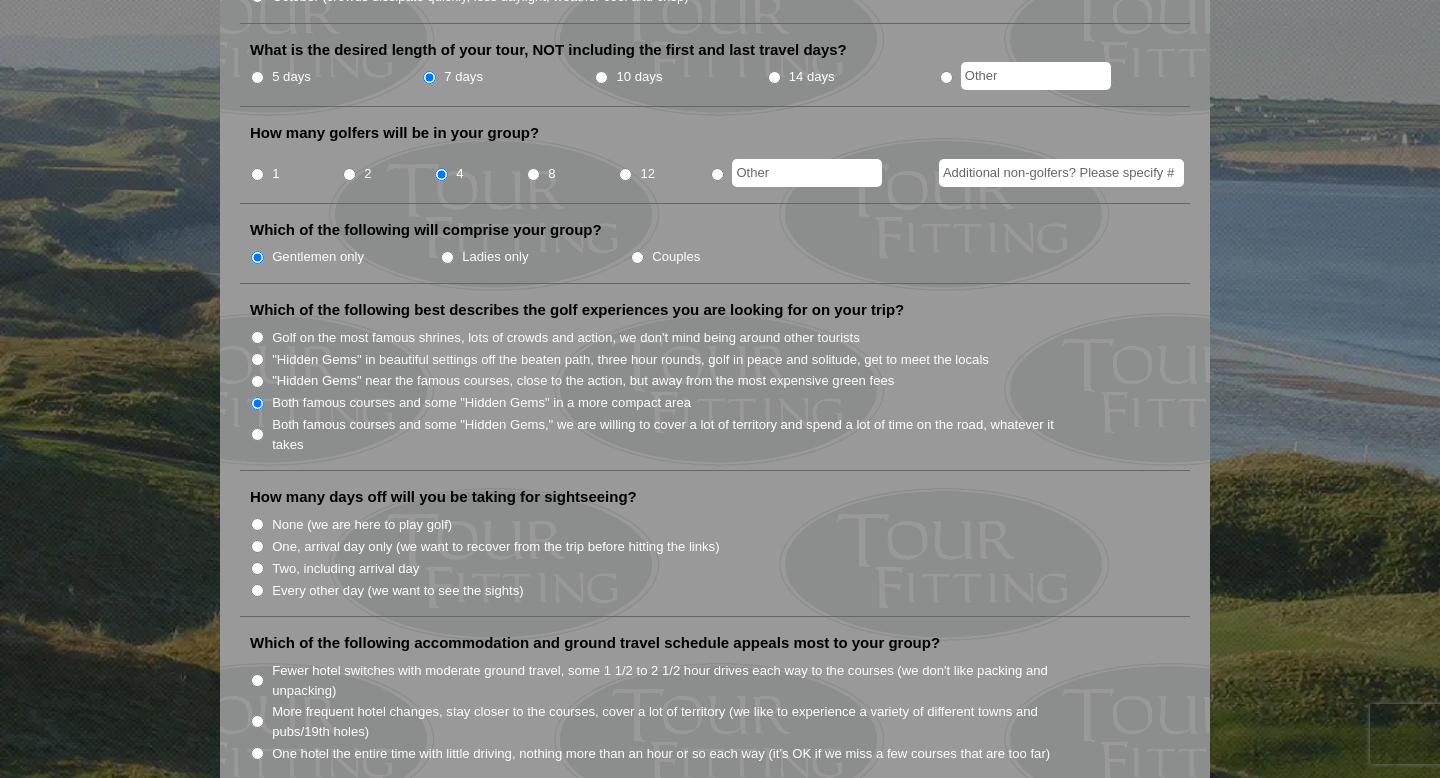 scroll, scrollTop: 790, scrollLeft: 0, axis: vertical 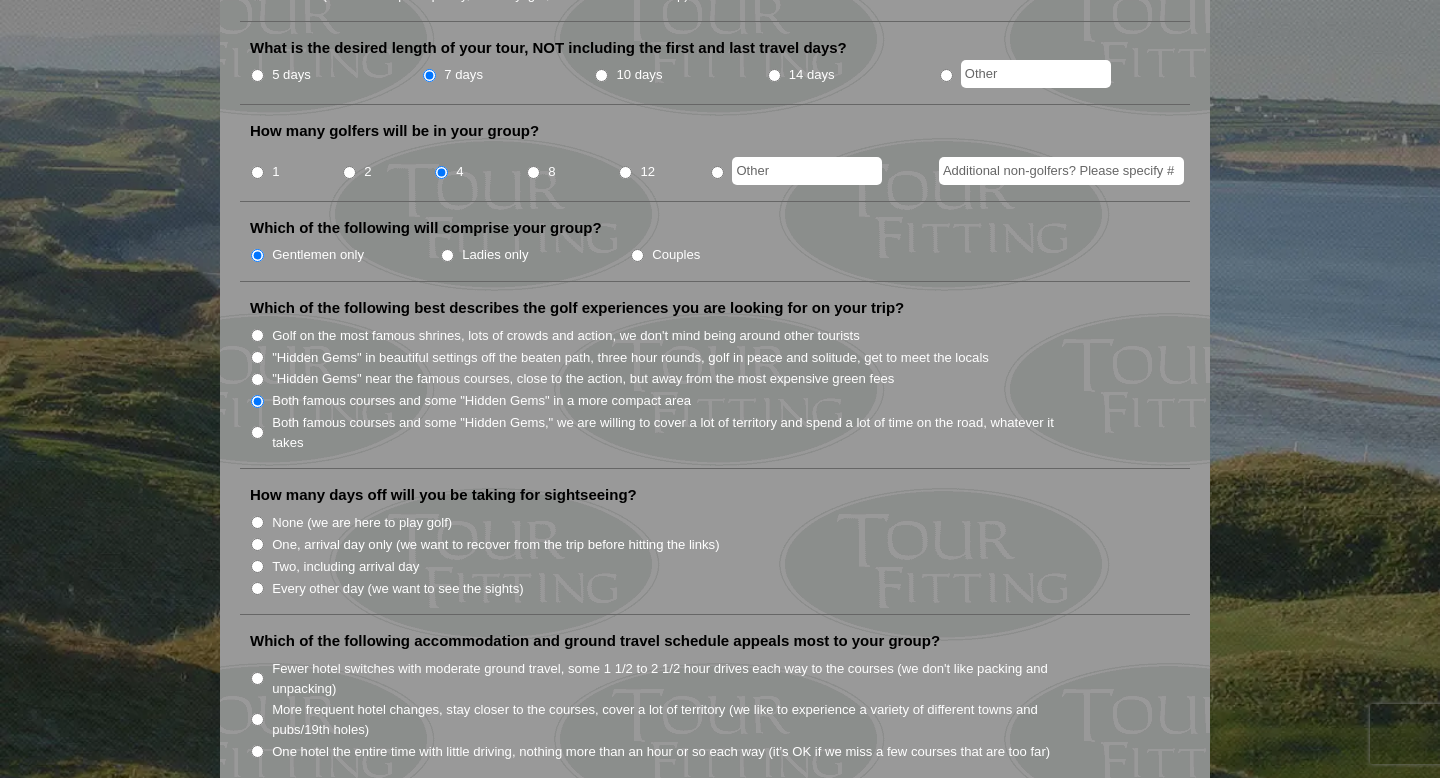 click on "One, arrival day only (we want to recover from the trip before hitting the links)" at bounding box center [257, 544] 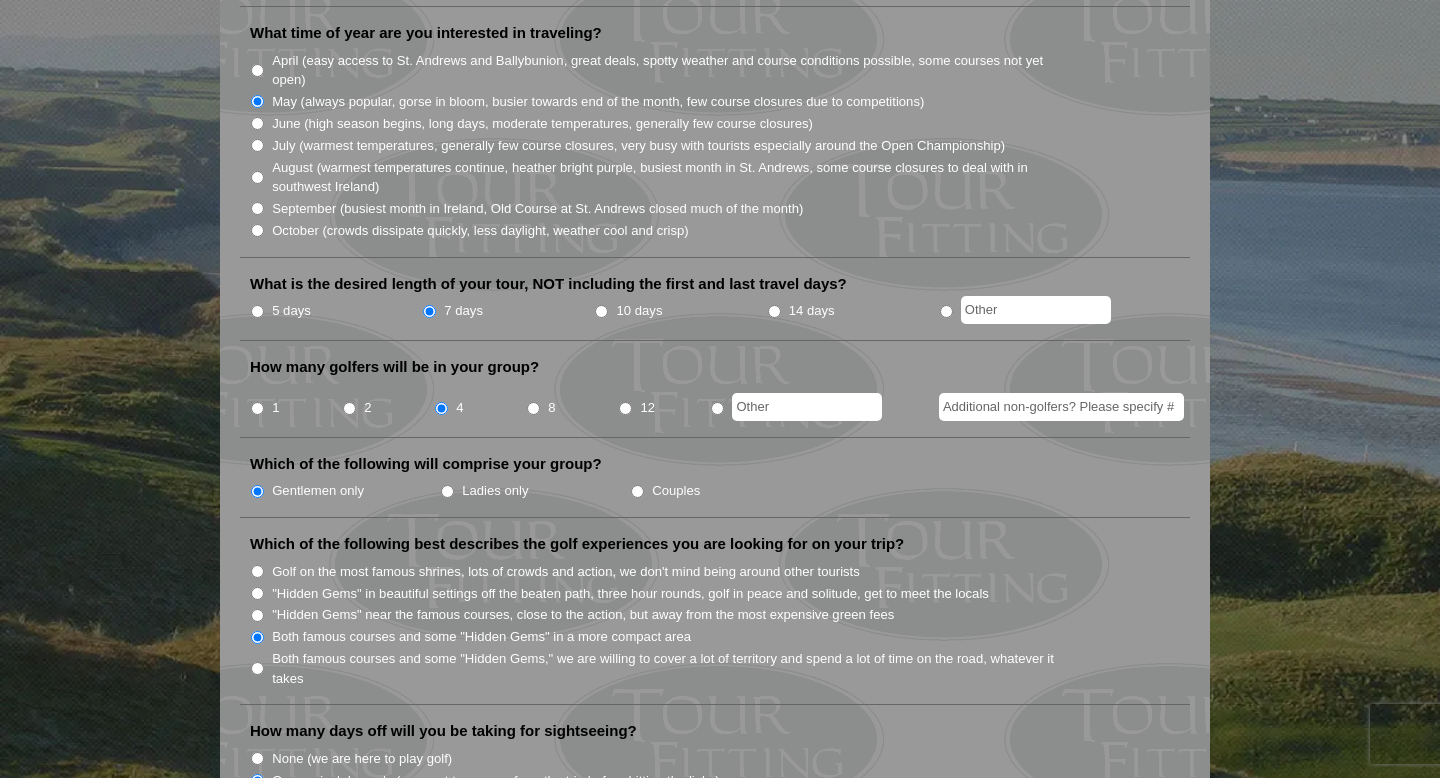 scroll, scrollTop: 530, scrollLeft: 0, axis: vertical 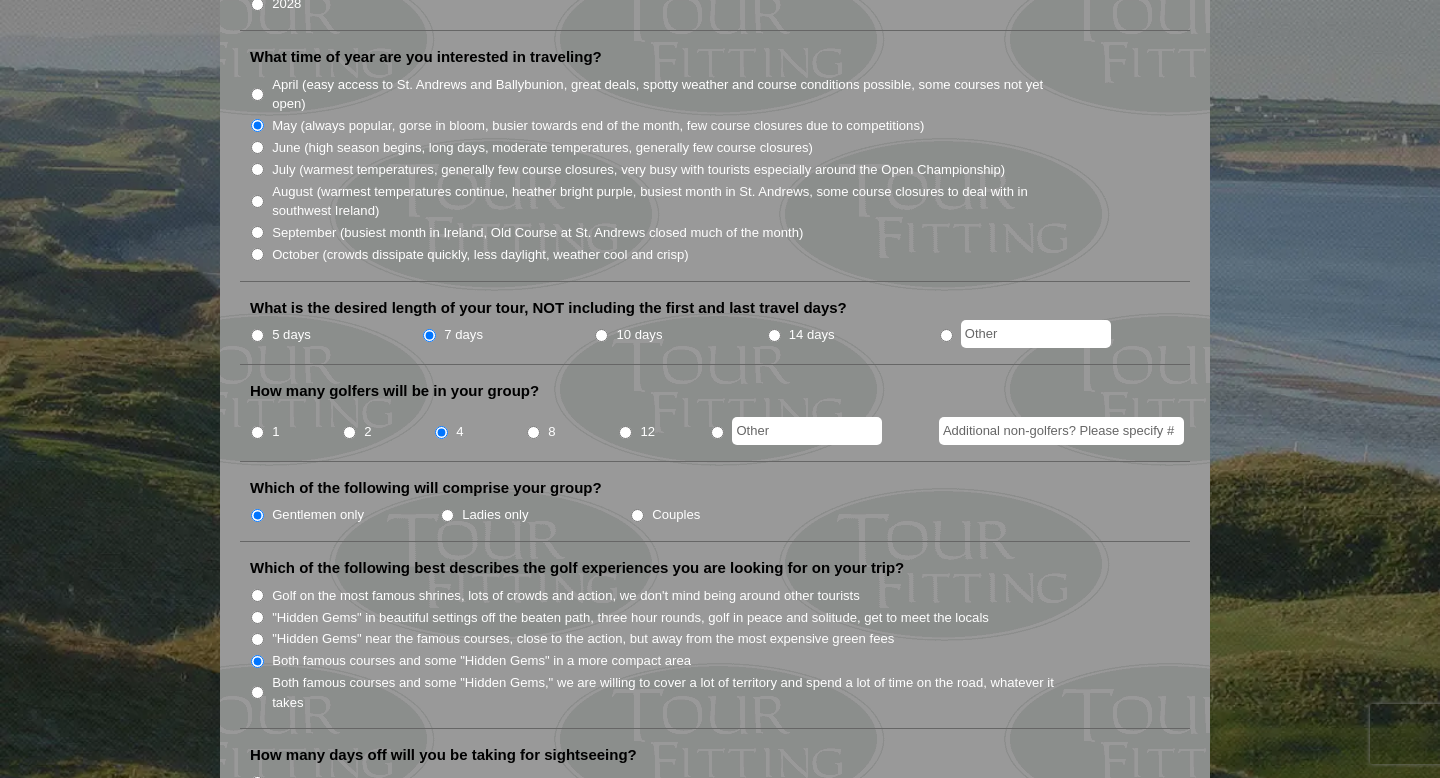 click on "5 days" at bounding box center [336, 335] 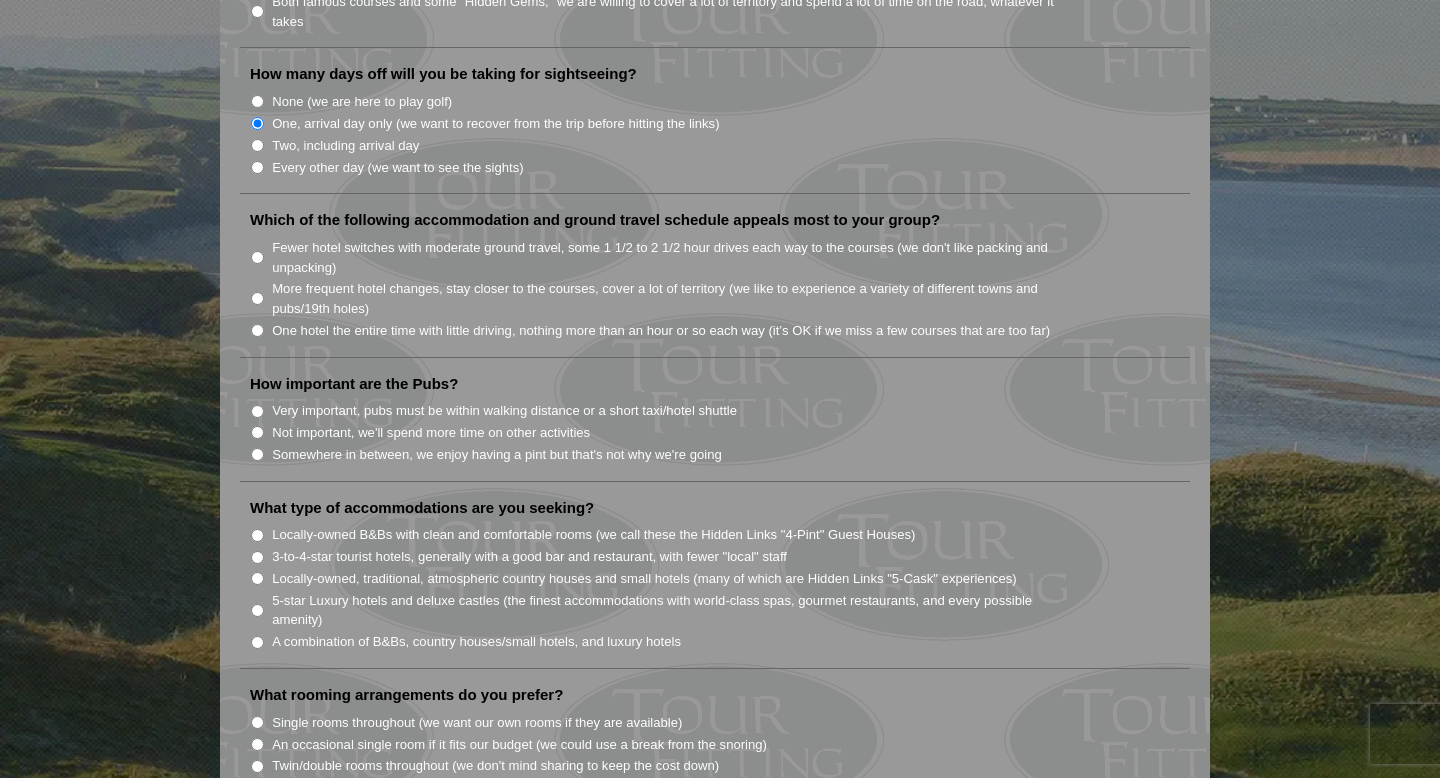 scroll, scrollTop: 1370, scrollLeft: 0, axis: vertical 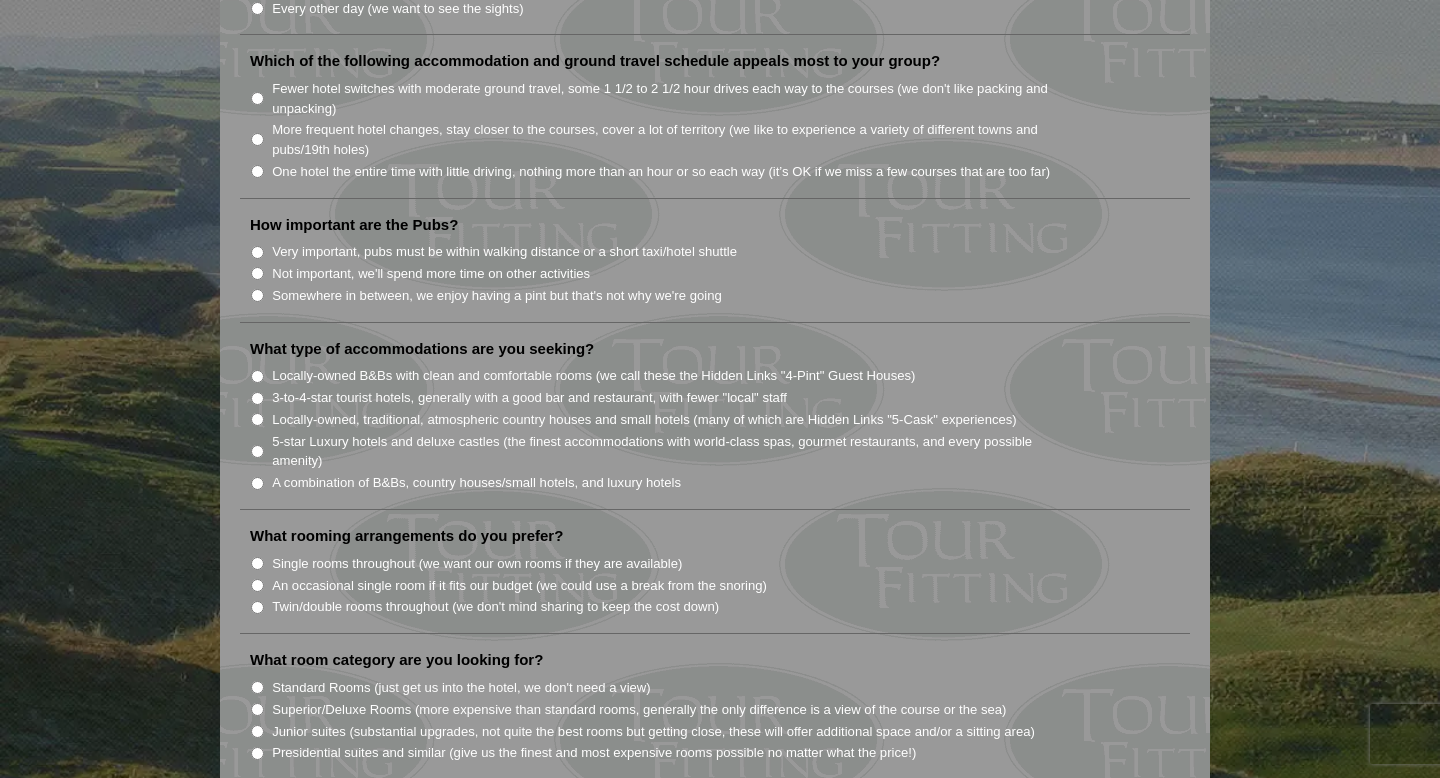 click on "Somewhere in between, we enjoy having a pint but that's not why we're going" at bounding box center (257, 295) 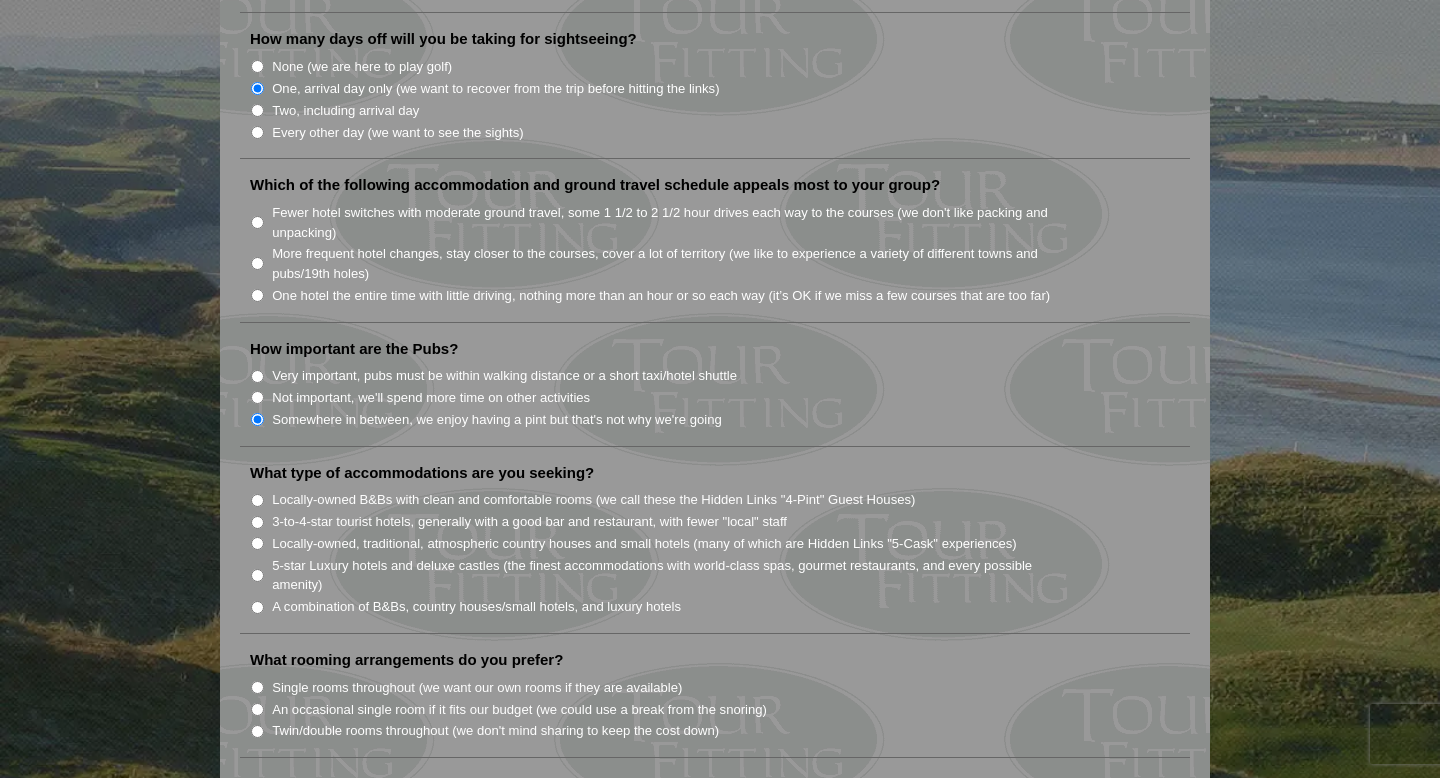 scroll, scrollTop: 1244, scrollLeft: 0, axis: vertical 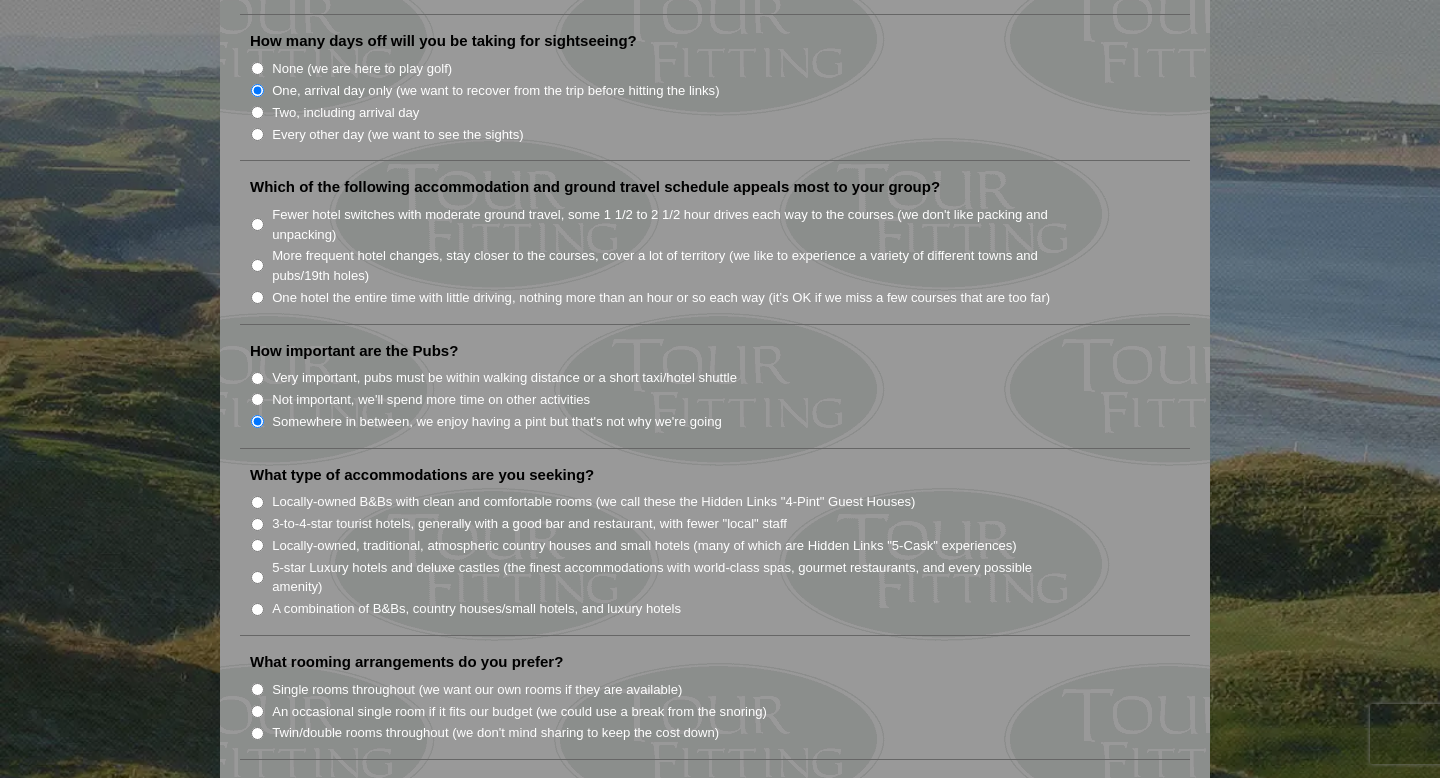 click on "Fewer hotel switches with moderate ground travel, some 1 1/2 to 2 1/2 hour drives each way to the courses (we don't like packing and unpacking)" at bounding box center (257, 224) 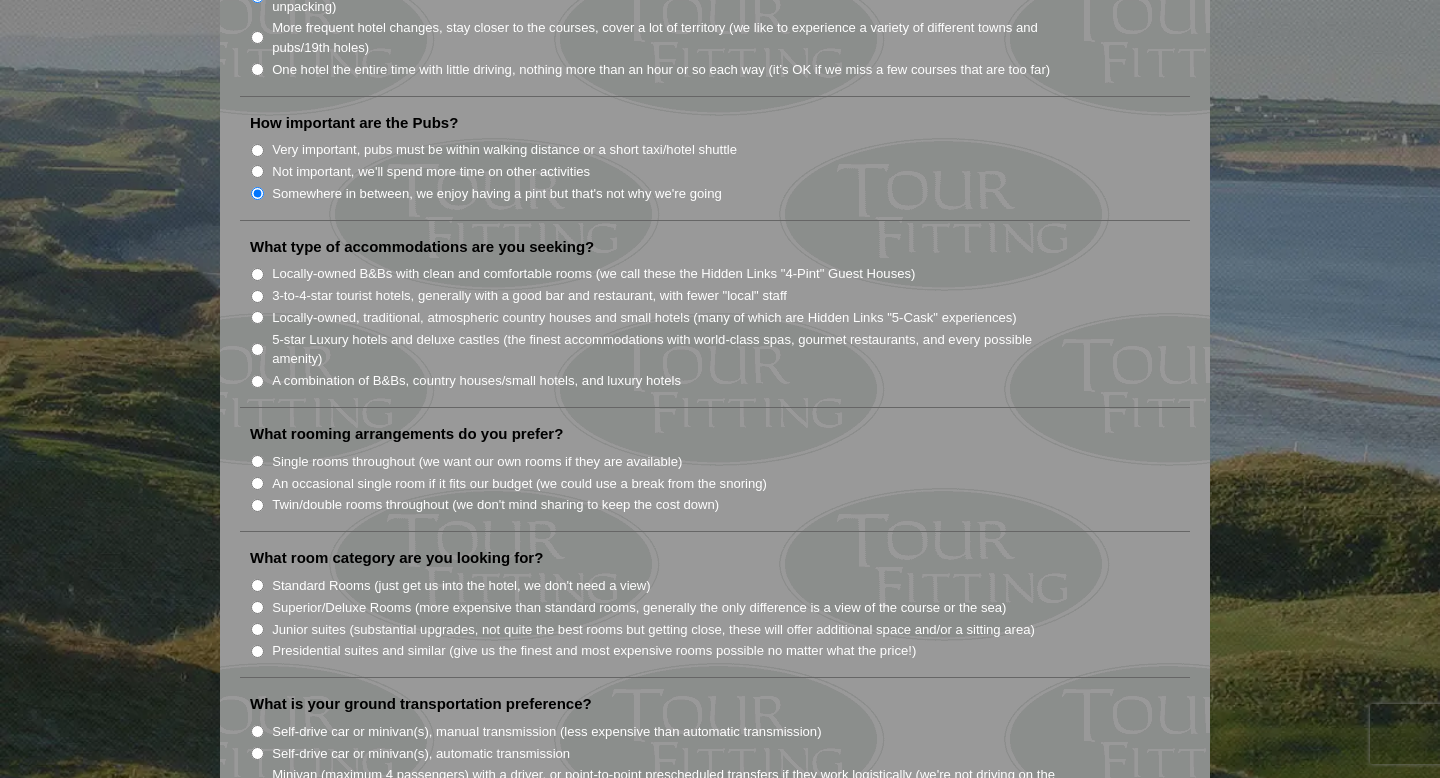 scroll, scrollTop: 1478, scrollLeft: 0, axis: vertical 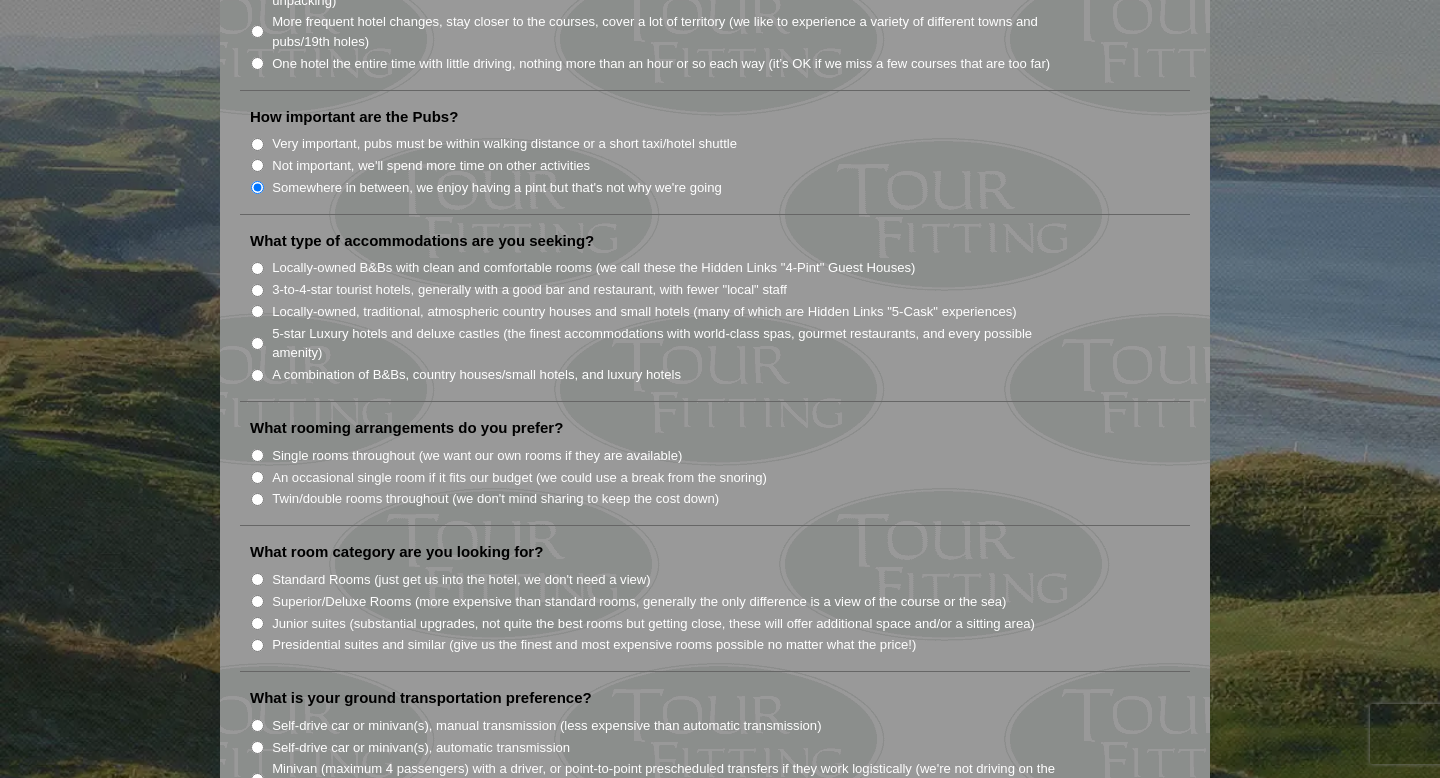 click on "Twin/double rooms throughout (we don't mind sharing to keep the cost down)" at bounding box center (257, 499) 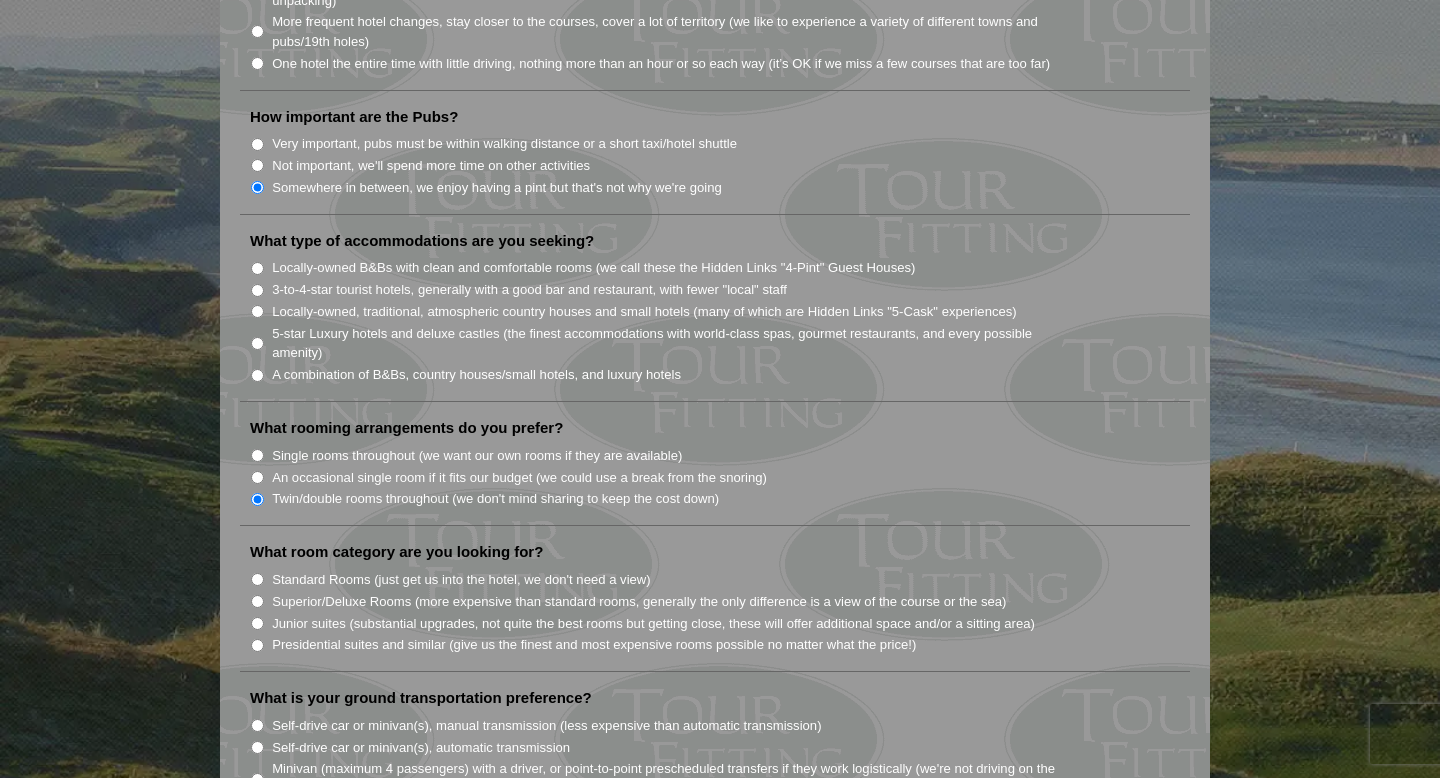 click on "3-to-4-star tourist hotels, generally with a good bar and restaurant, with fewer "local" staff" at bounding box center [257, 290] 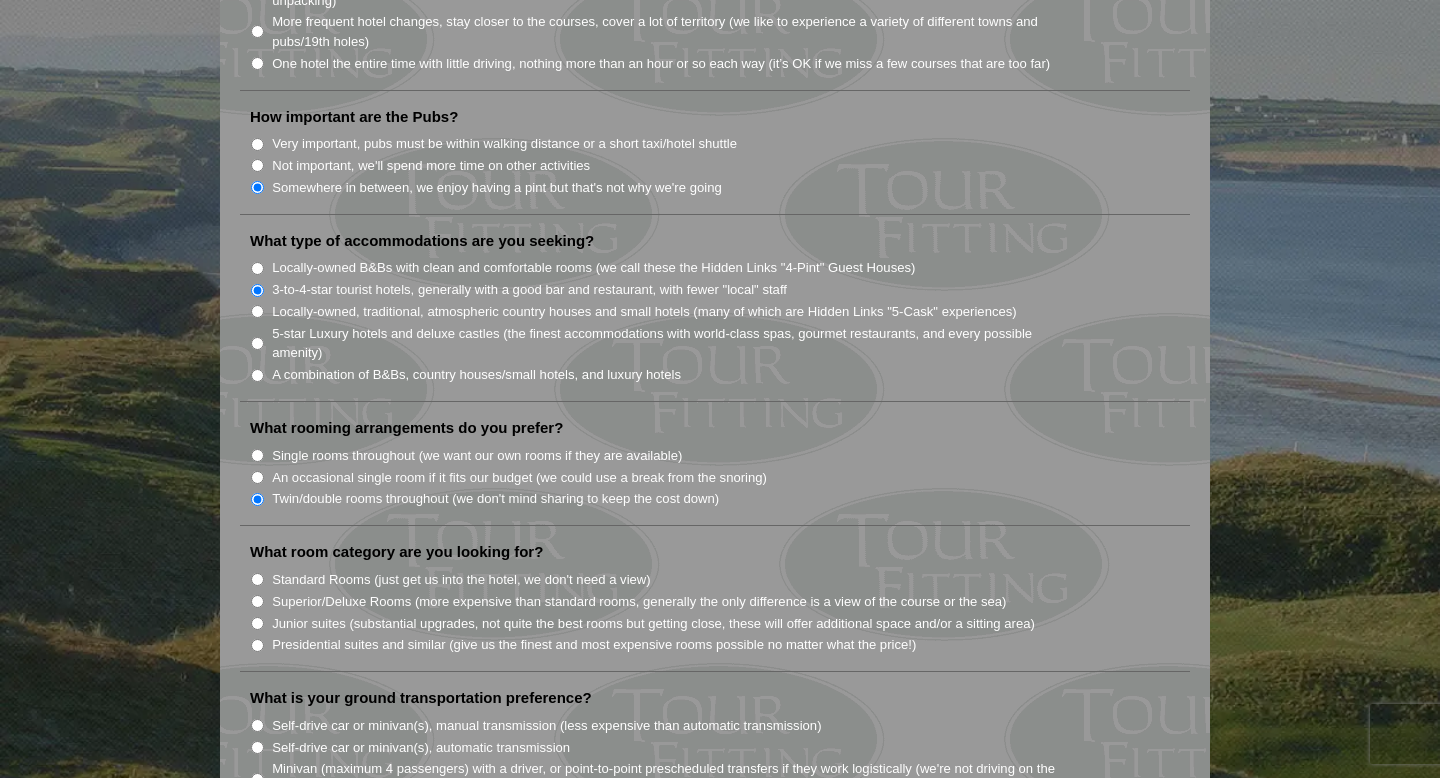 click on "Locally-owned, traditional, atmospheric country houses and small hotels (many of which are Hidden Links "5-Cask" experiences)" at bounding box center (723, 311) 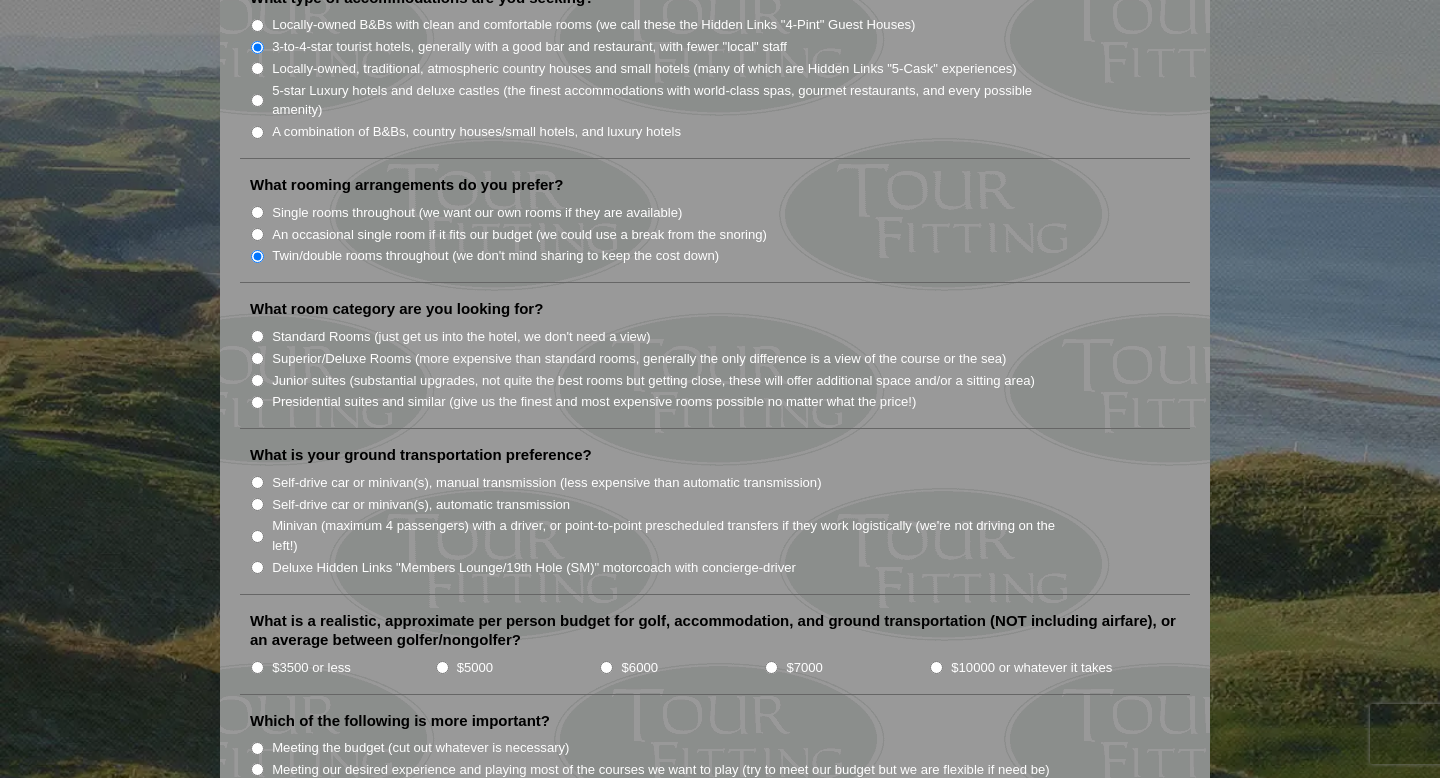 scroll, scrollTop: 1739, scrollLeft: 0, axis: vertical 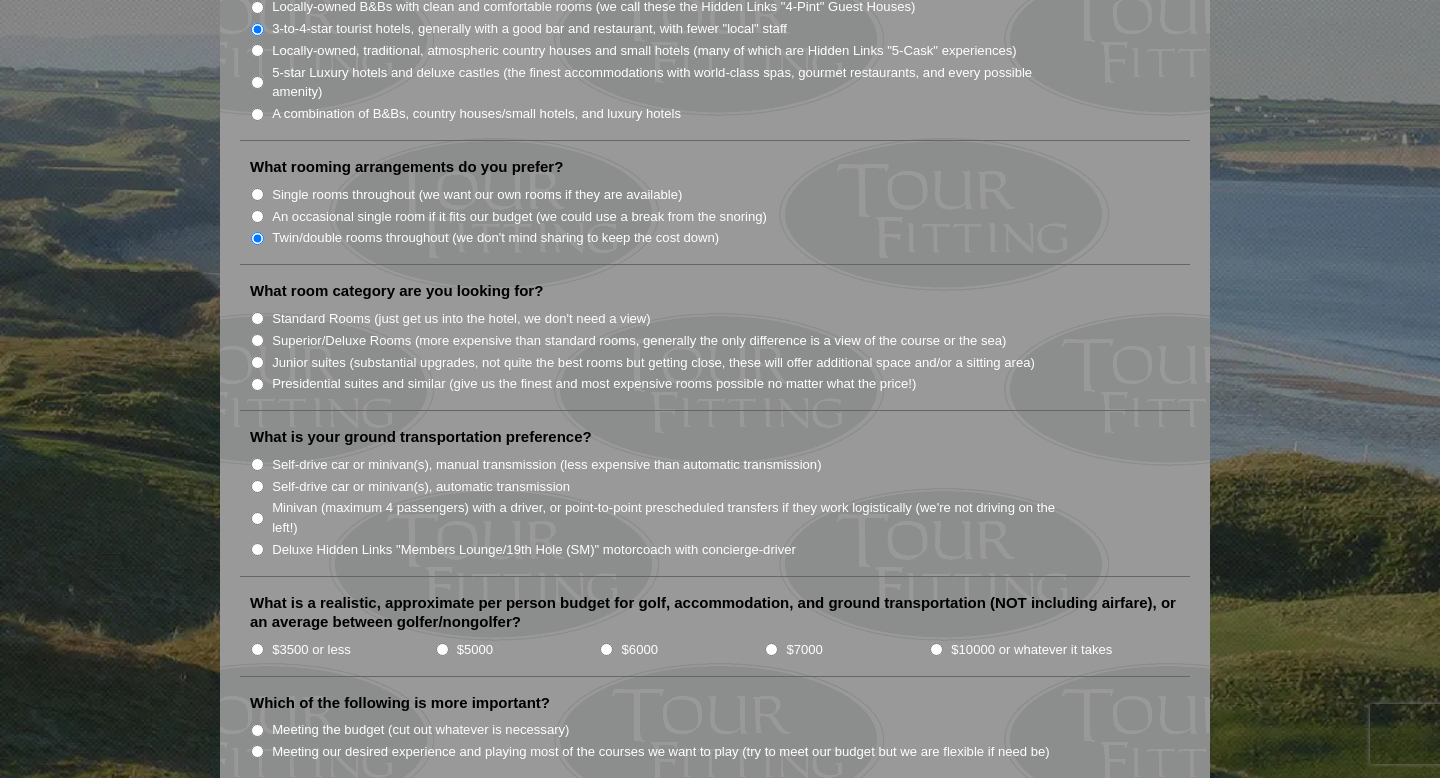click on "Standard Rooms (just get us into the hotel, we don't need a view)" at bounding box center (257, 318) 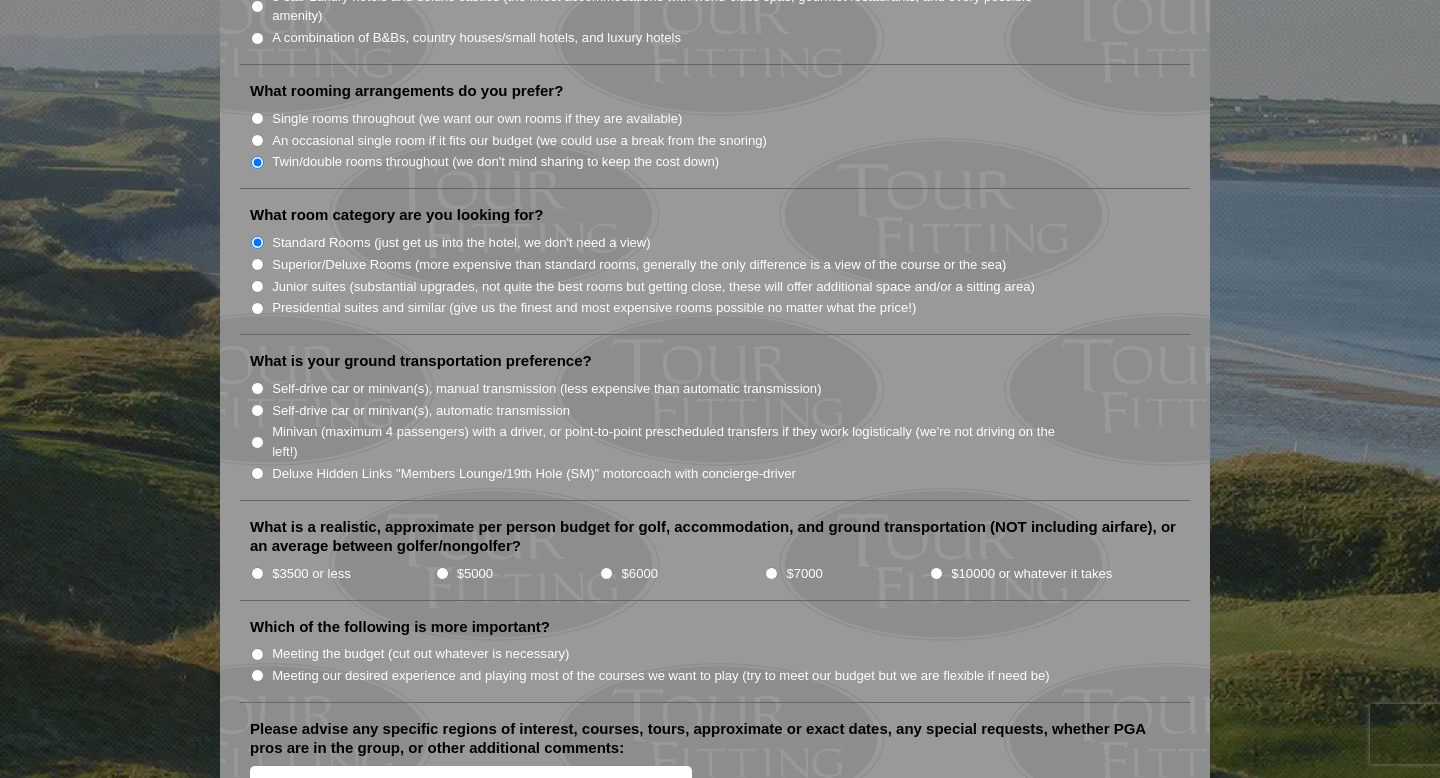 scroll, scrollTop: 1818, scrollLeft: 0, axis: vertical 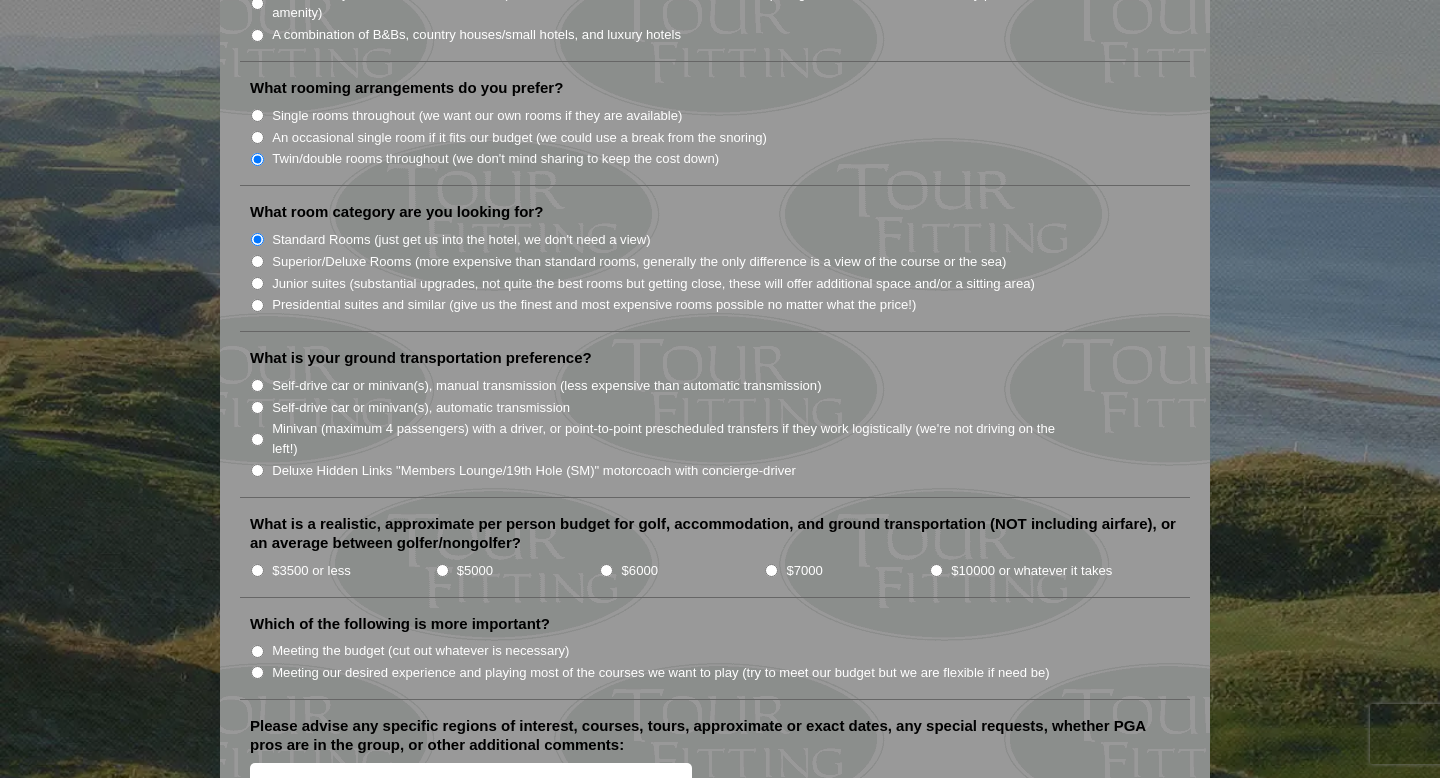 click on "Minivan (maximum 4 passengers) with a driver, or point-to-point prescheduled transfers if they work logistically (we're not driving on the left!)" at bounding box center [257, 439] 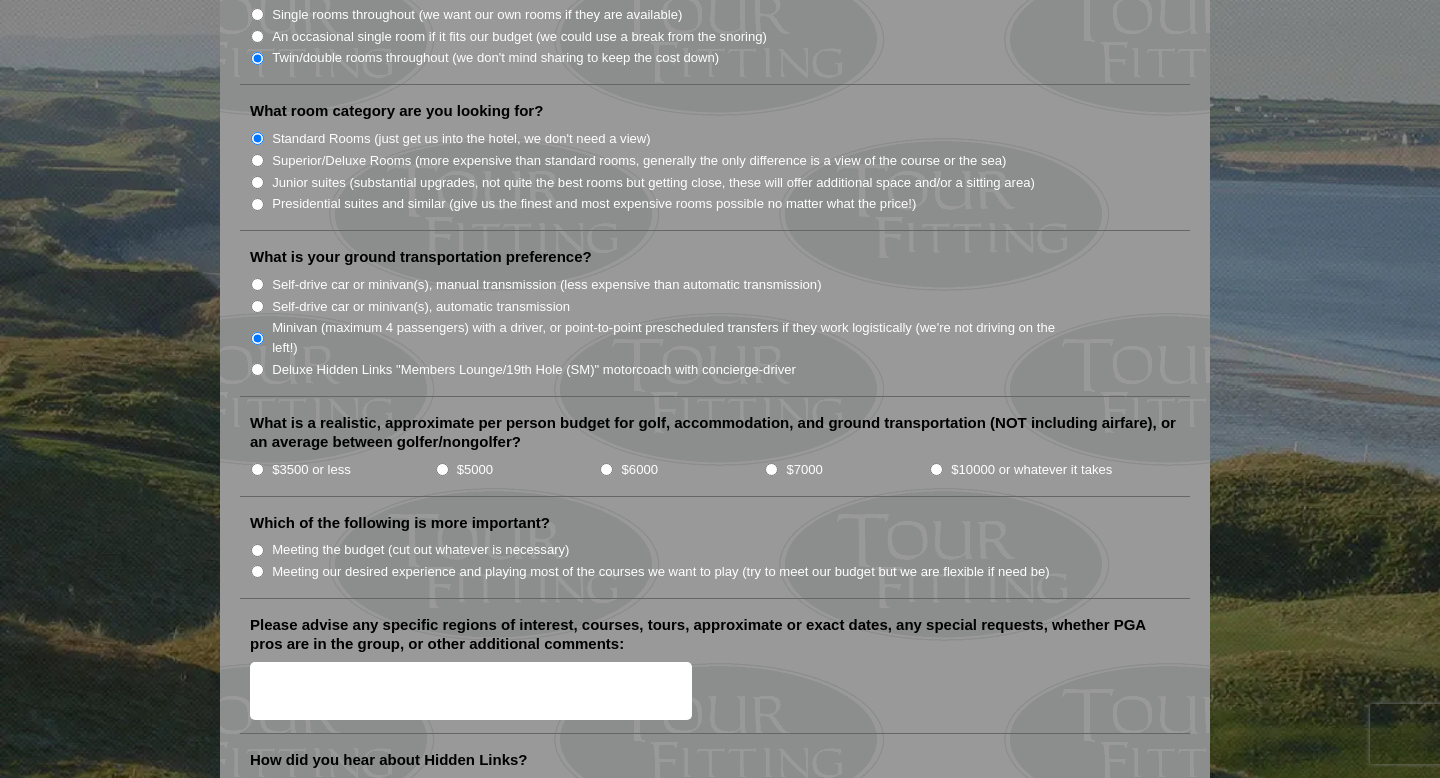 scroll, scrollTop: 1928, scrollLeft: 0, axis: vertical 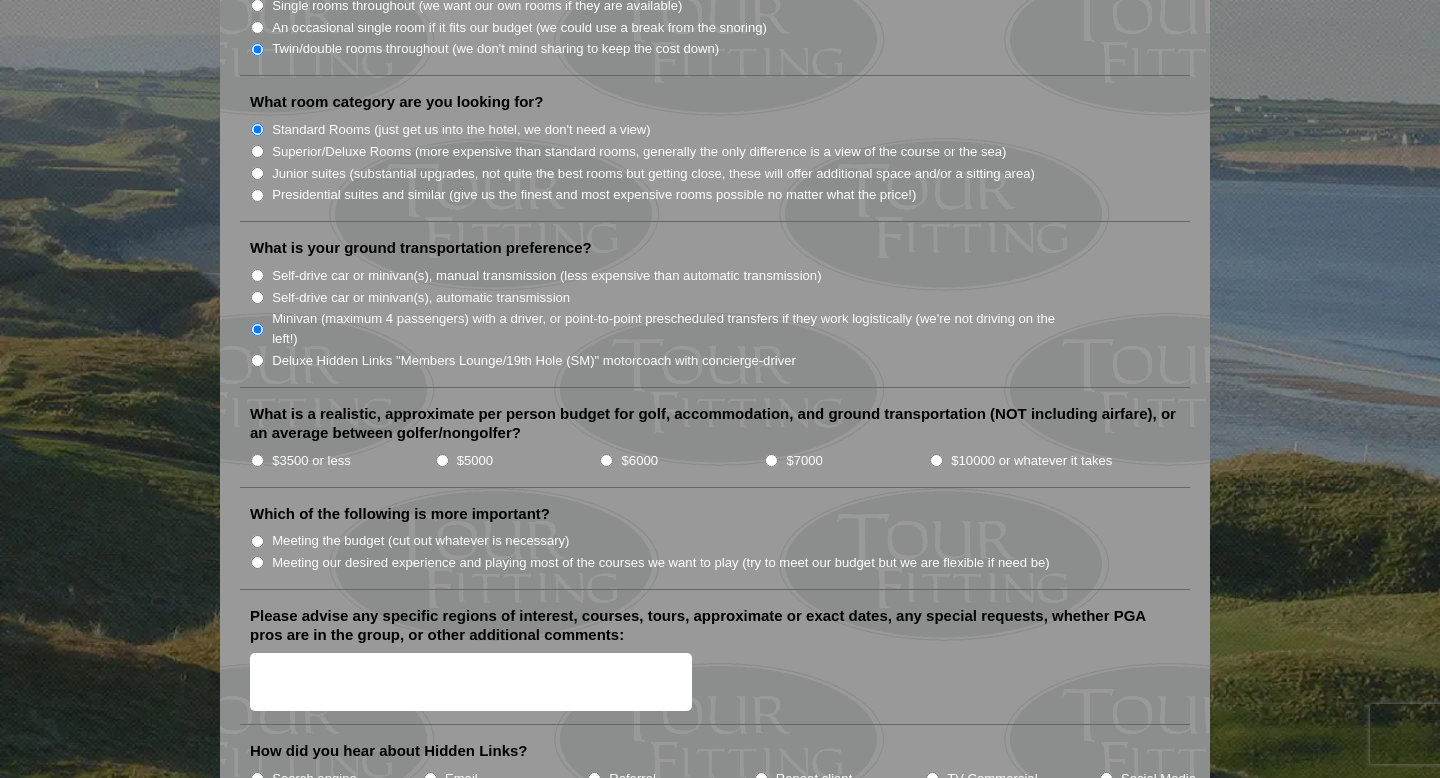 click on "$3500 or less" at bounding box center [257, 460] 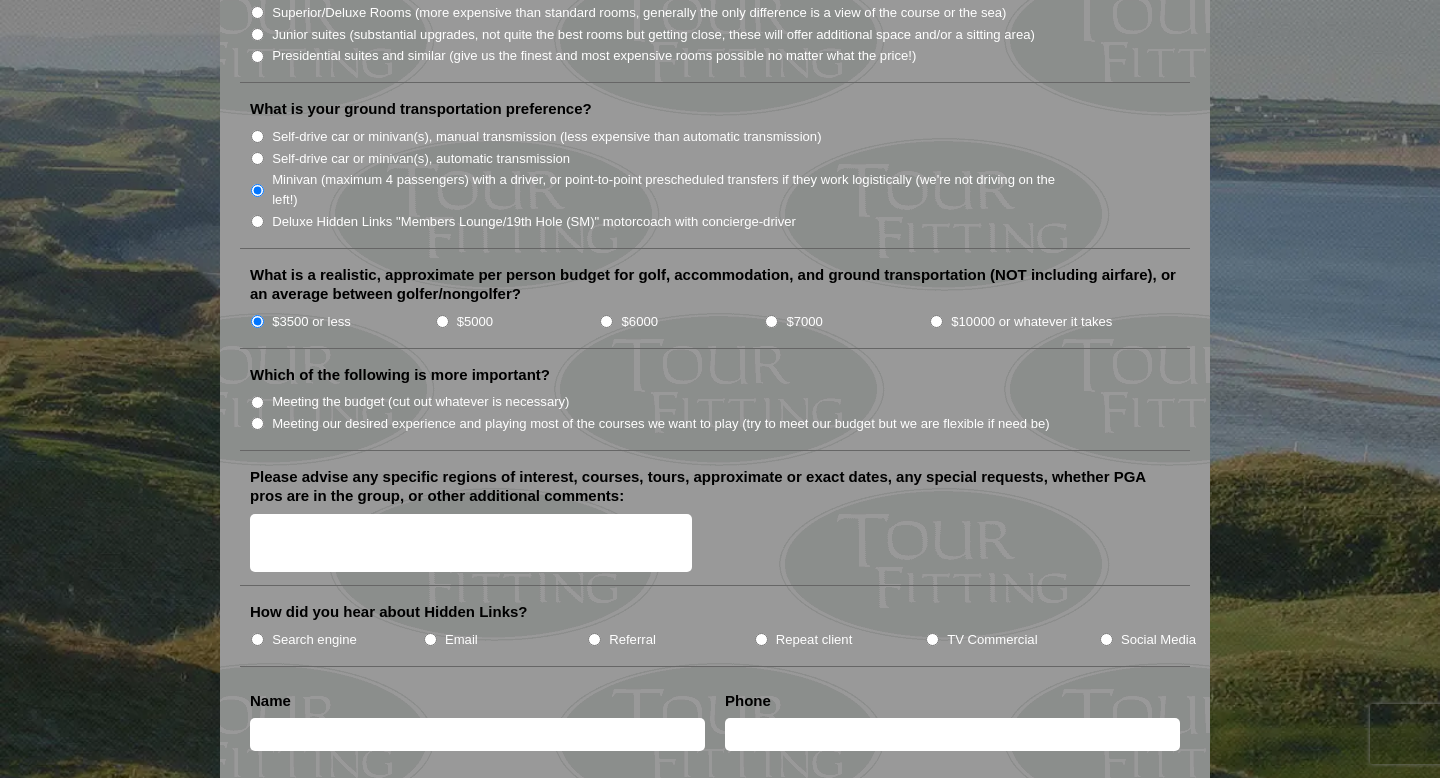 scroll, scrollTop: 2068, scrollLeft: 0, axis: vertical 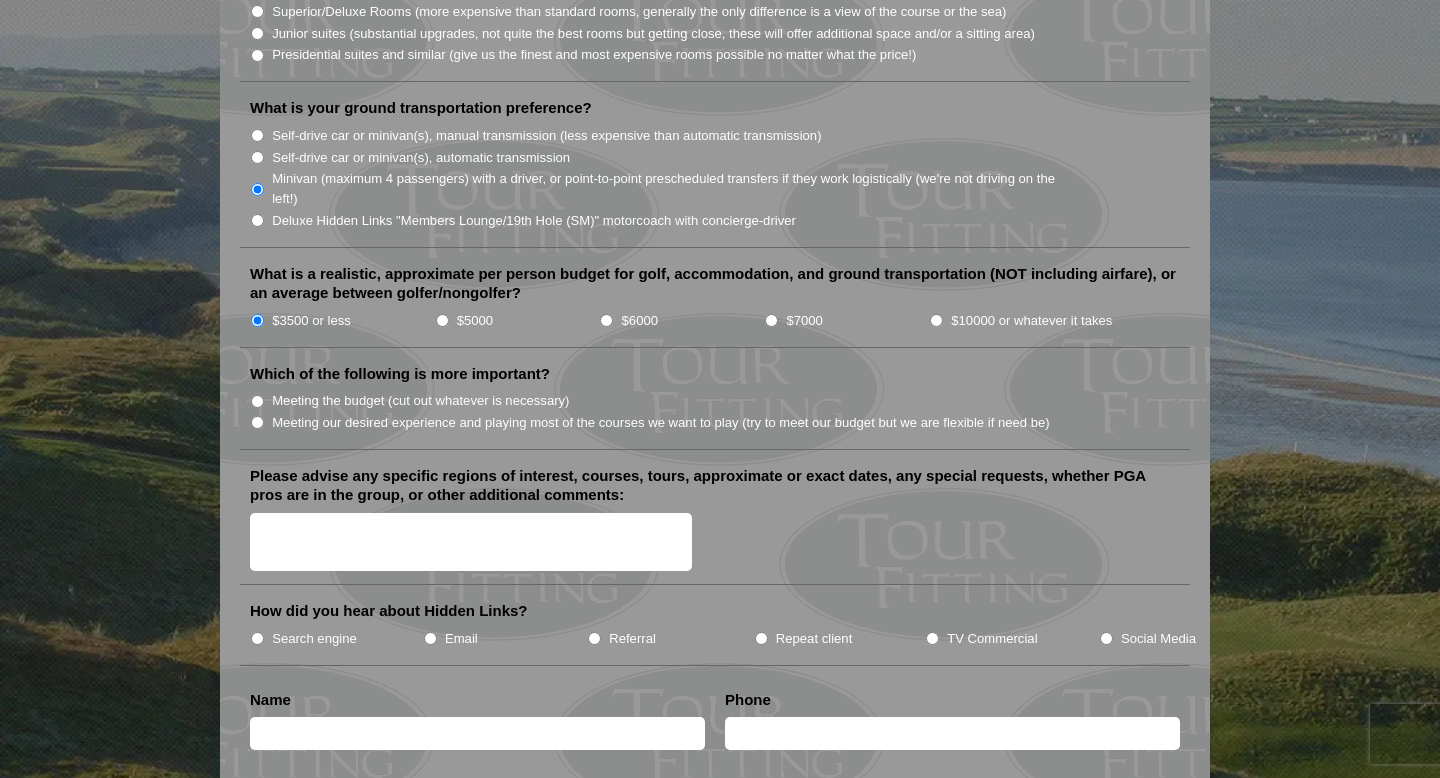 click on "Meeting our desired experience and playing most of the courses we want to play (try to meet our budget but we are flexible if need be)" at bounding box center [257, 422] 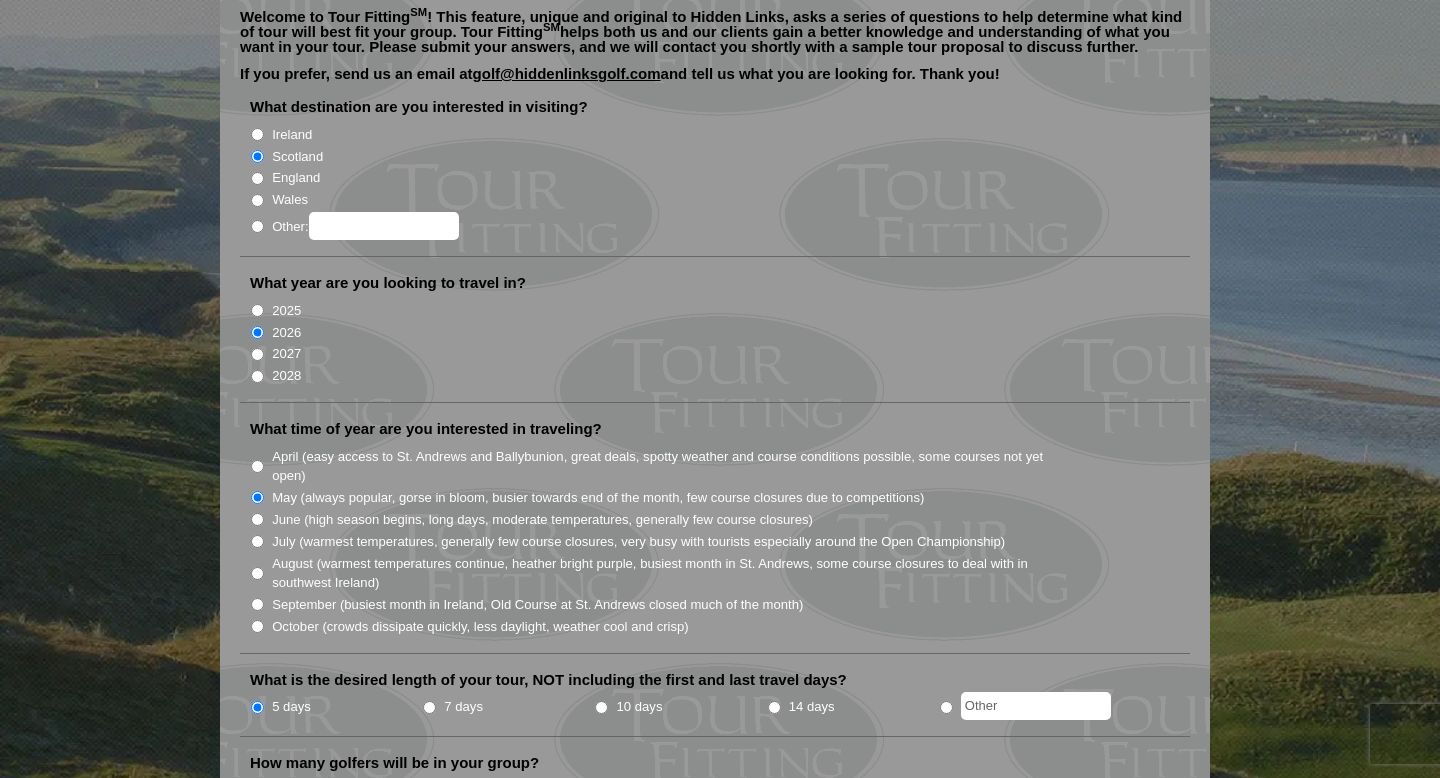 scroll, scrollTop: 0, scrollLeft: 0, axis: both 